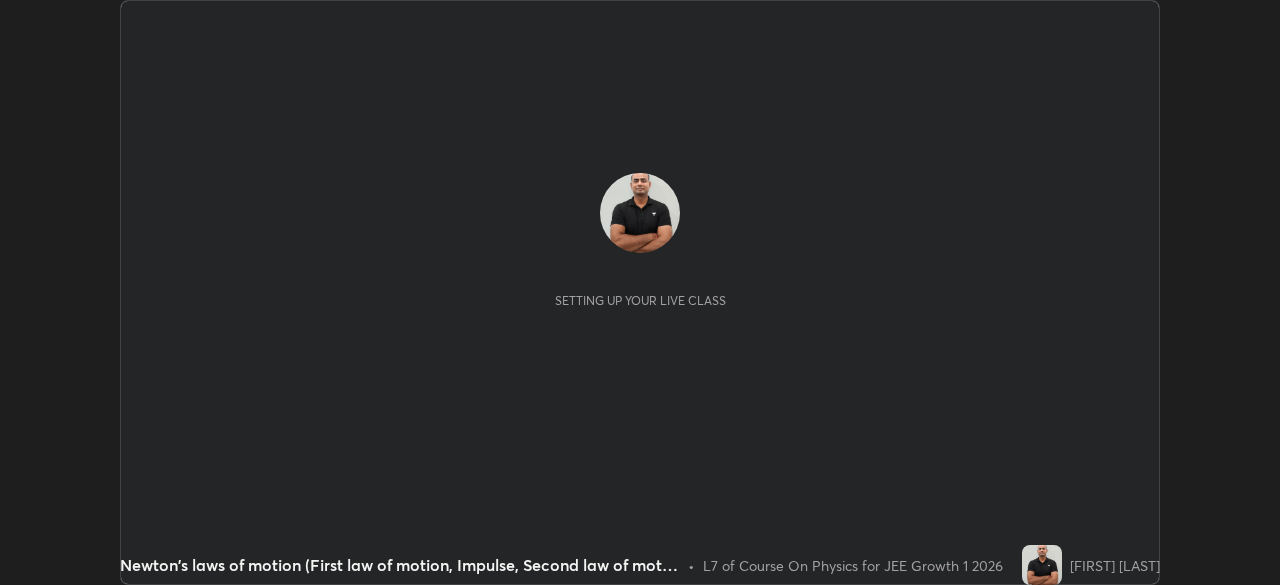 scroll, scrollTop: 0, scrollLeft: 0, axis: both 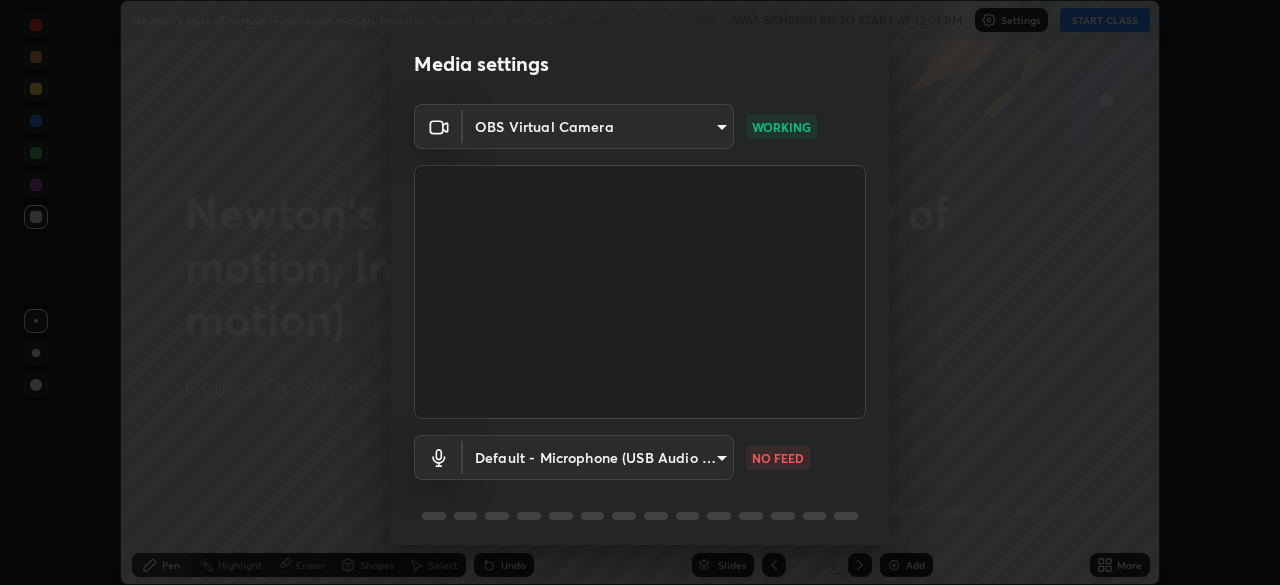 click on "Erase all Newton's laws of motion (First law of motion, Impulse, Second law of motion) WAS SCHEDULED TO START AT  12:01 PM Settings START CLASS Setting up your live class Newton's laws of motion (First law of motion, Impulse, Second law of motion) • L7 of Course On Physics for JEE Growth 1 2026 [FIRST] [LAST] Pen Highlight Eraser Shapes Select Undo Slides 2 / 2 Add More Enable hand raising Enable raise hand to speak to learners. Once enabled, chat will be turned off temporarily. Enable x   No doubts shared Encourage your learners to ask a doubt for better clarity Report an issue Reason for reporting Buffering Chat not working Audio - Video sync issue Educator video quality low ​ Attach an image Report Media settings OBS Virtual Camera [HASH] WORKING Default - Microphone (USB Audio Device) default NO FEED 1 / 5 Next" at bounding box center [640, 292] 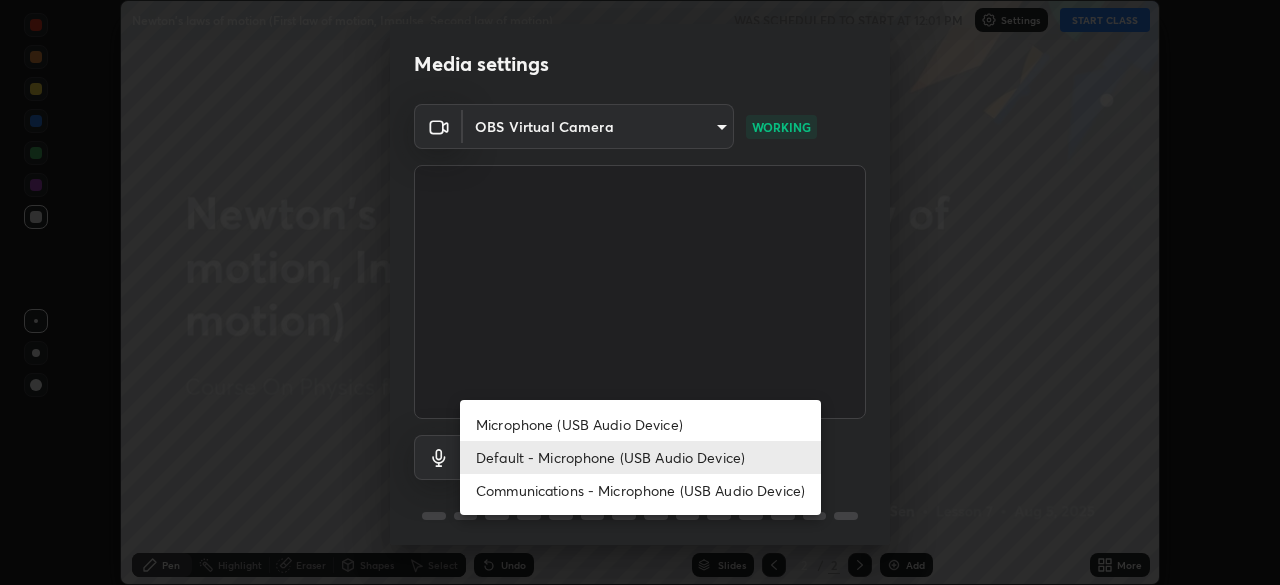 click on "Microphone (USB Audio Device)" at bounding box center [640, 424] 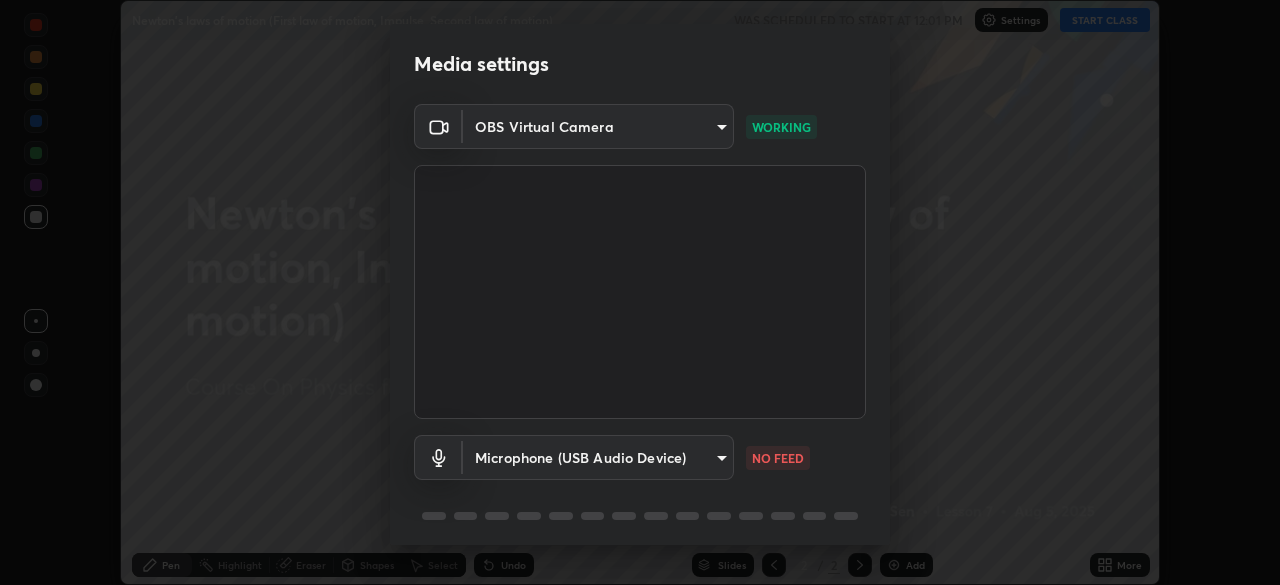 click on "Erase all Newton's laws of motion (First law of motion, Impulse, Second law of motion) WAS SCHEDULED TO START AT  12:01 PM Settings START CLASS Setting up your live class Newton's laws of motion (First law of motion, Impulse, Second law of motion) • L7 of Course On Physics for JEE Growth 1 2026 [FIRST] [LAST] Pen Highlight Eraser Shapes Select Undo Slides 2 / 2 Add More Enable hand raising Enable raise hand to speak to learners. Once enabled, chat will be turned off temporarily. Enable x   No doubts shared Encourage your learners to ask a doubt for better clarity Report an issue Reason for reporting Buffering Chat not working Audio - Video sync issue Educator video quality low ​ Attach an image Report Media settings OBS Virtual Camera [HASH] WORKING Microphone (USB Audio Device) [HASH] NO FEED 1 / 5 Next" at bounding box center [640, 292] 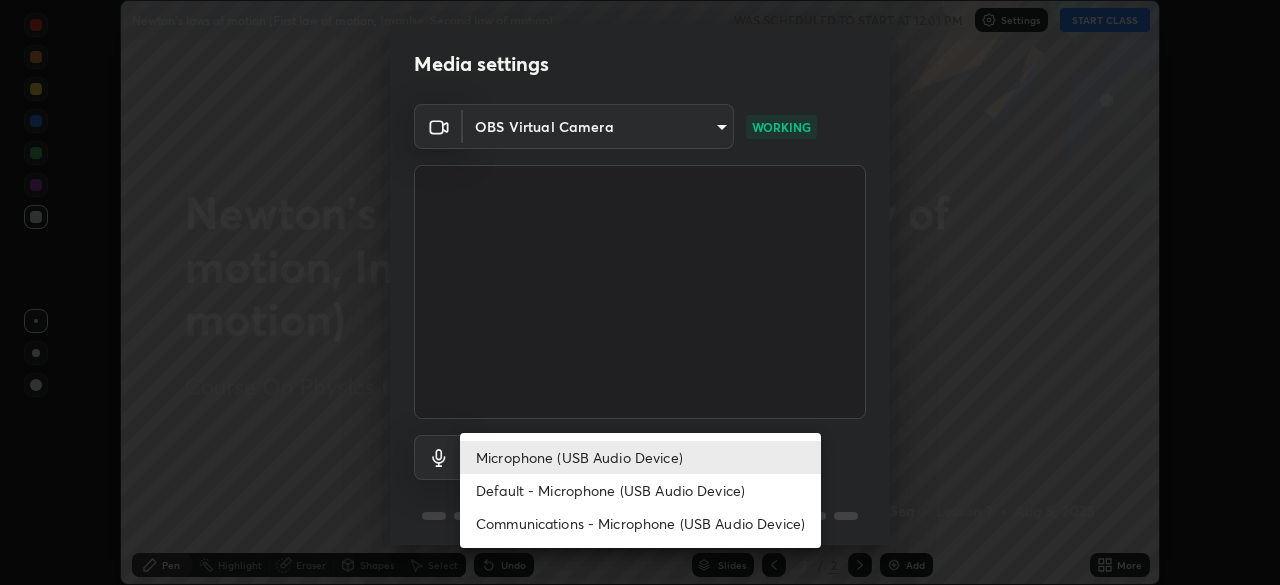 click on "Communications - Microphone (USB Audio Device)" at bounding box center (640, 523) 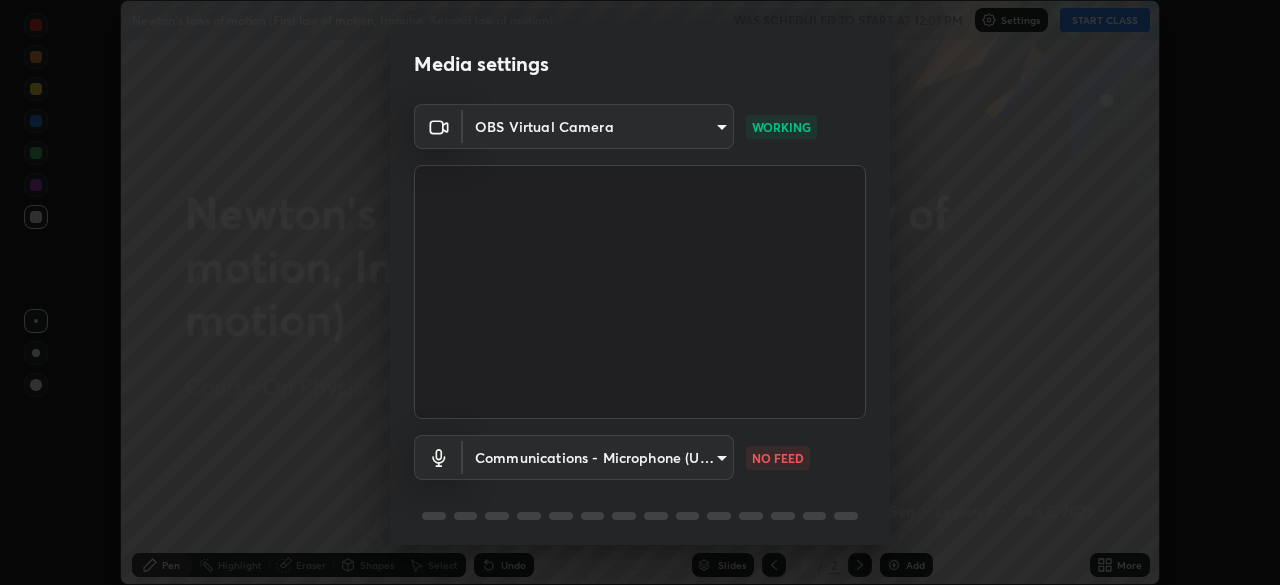 click on "Erase all Newton's laws of motion (First law of motion, Impulse, Second law of motion) WAS SCHEDULED TO START AT  12:01 PM Settings START CLASS Setting up your live class Newton's laws of motion (First law of motion, Impulse, Second law of motion) • L7 of Course On Physics for JEE Growth 1 2026 [FIRST] [LAST] Pen Highlight Eraser Shapes Select Undo Slides 2 / 2 Add More Enable hand raising Enable raise hand to speak to learners. Once enabled, chat will be turned off temporarily. Enable x   No doubts shared Encourage your learners to ask a doubt for better clarity Report an issue Reason for reporting Buffering Chat not working Audio - Video sync issue Educator video quality low ​ Attach an image Report Media settings OBS Virtual Camera [HASH] WORKING Communications - Microphone (USB Audio Device) communications NO FEED 1 / 5 Next" at bounding box center (640, 292) 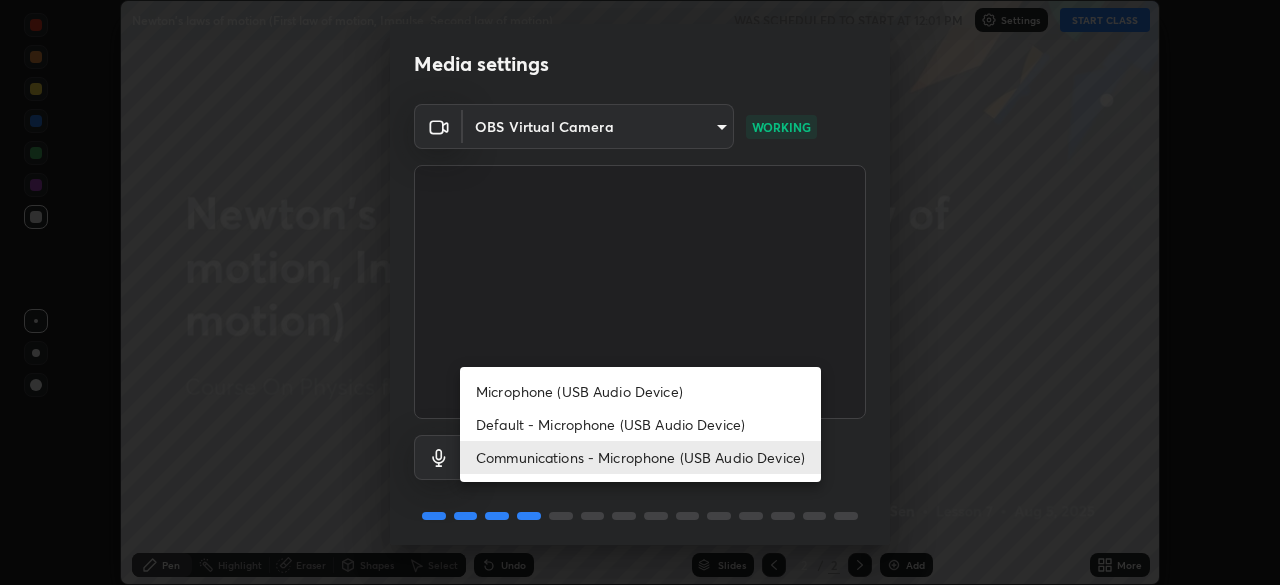 click on "Default - Microphone (USB Audio Device)" at bounding box center (640, 424) 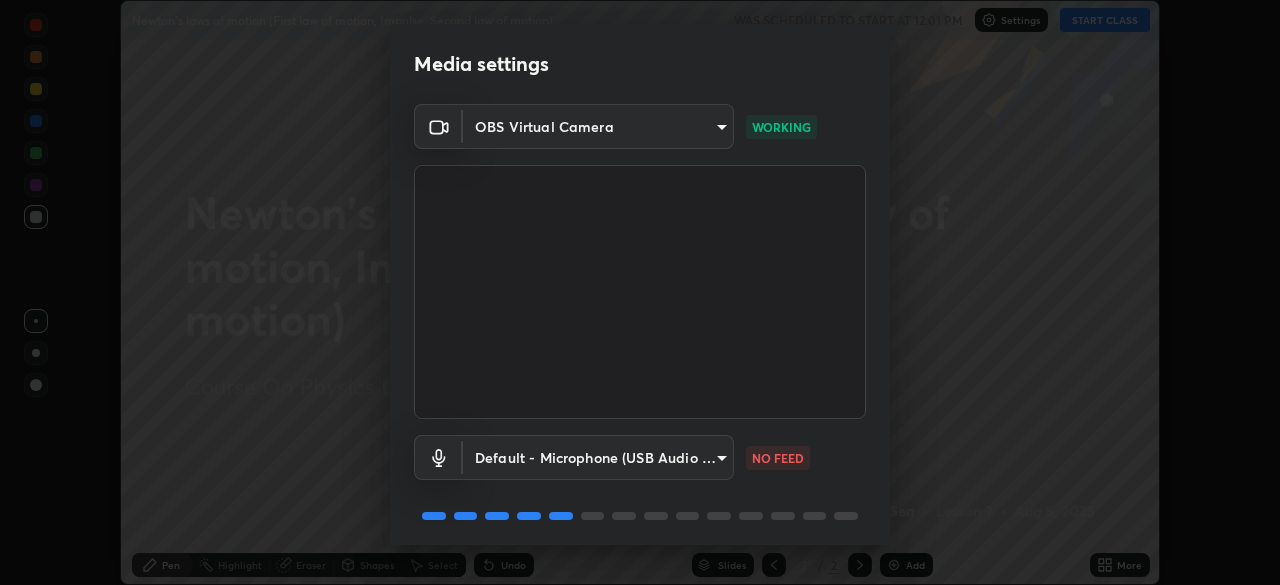 type on "default" 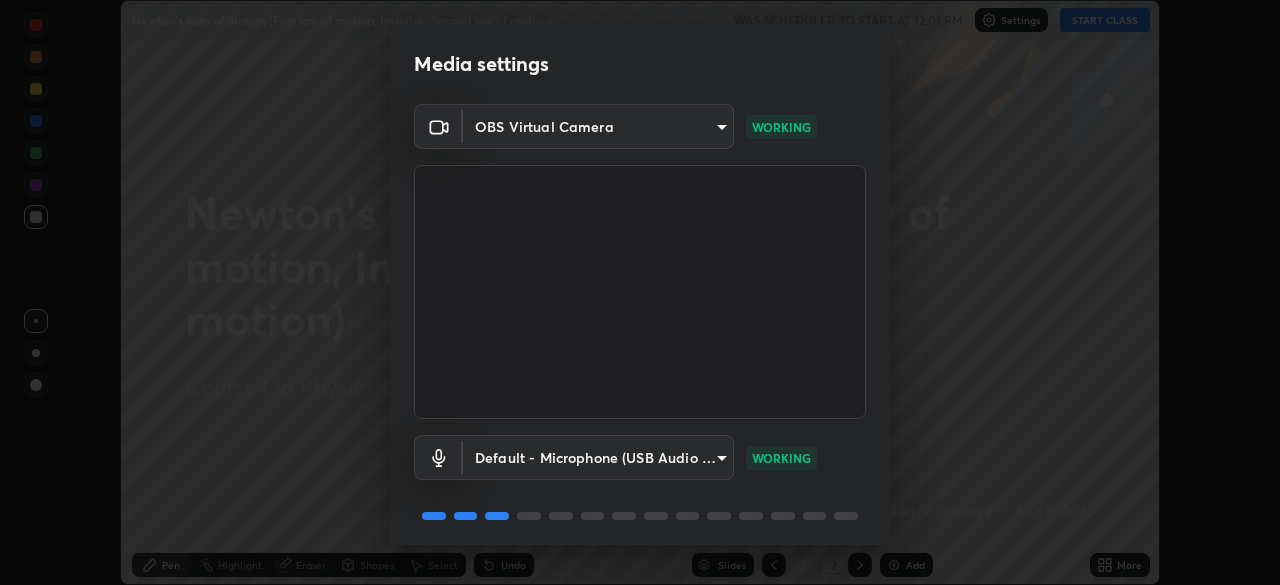 scroll, scrollTop: 71, scrollLeft: 0, axis: vertical 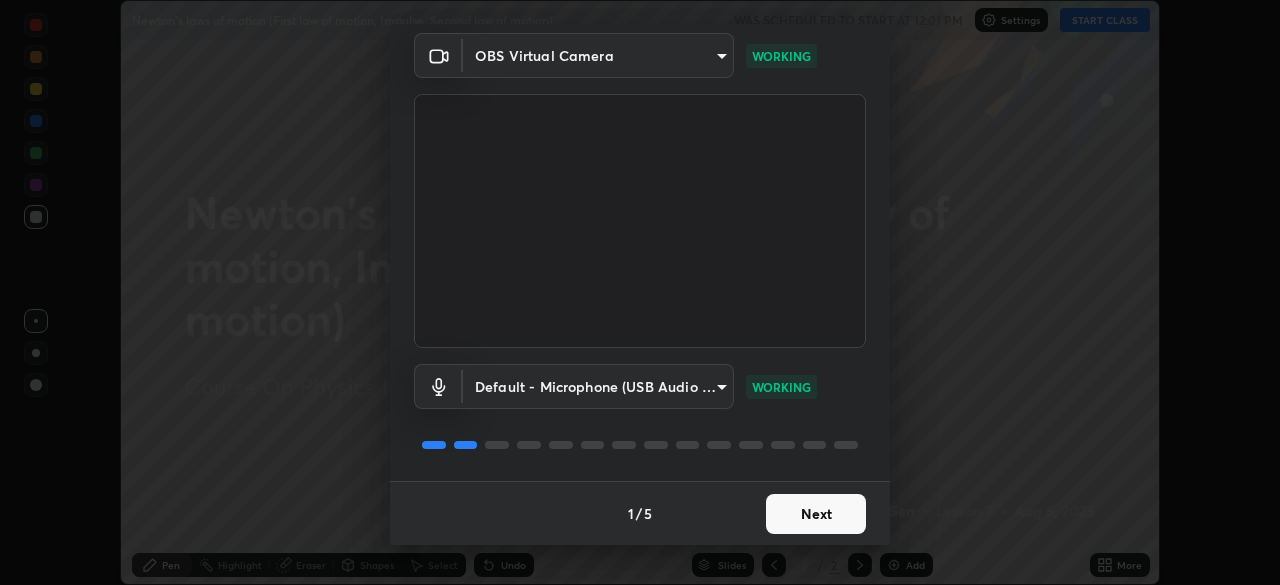 click on "Next" at bounding box center (816, 514) 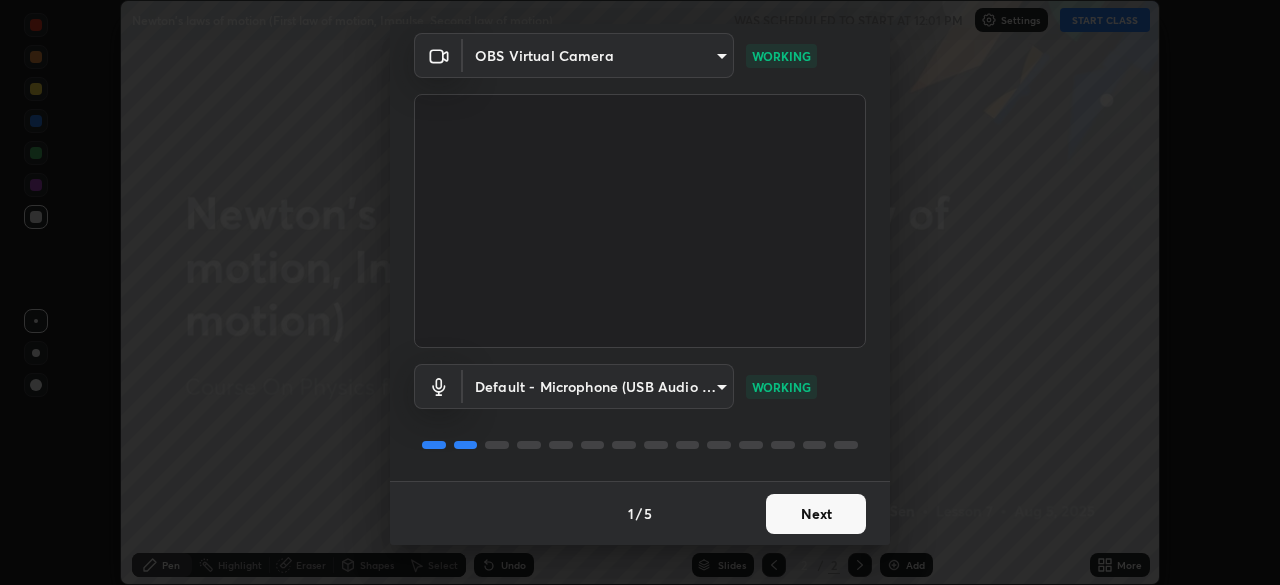 scroll, scrollTop: 0, scrollLeft: 0, axis: both 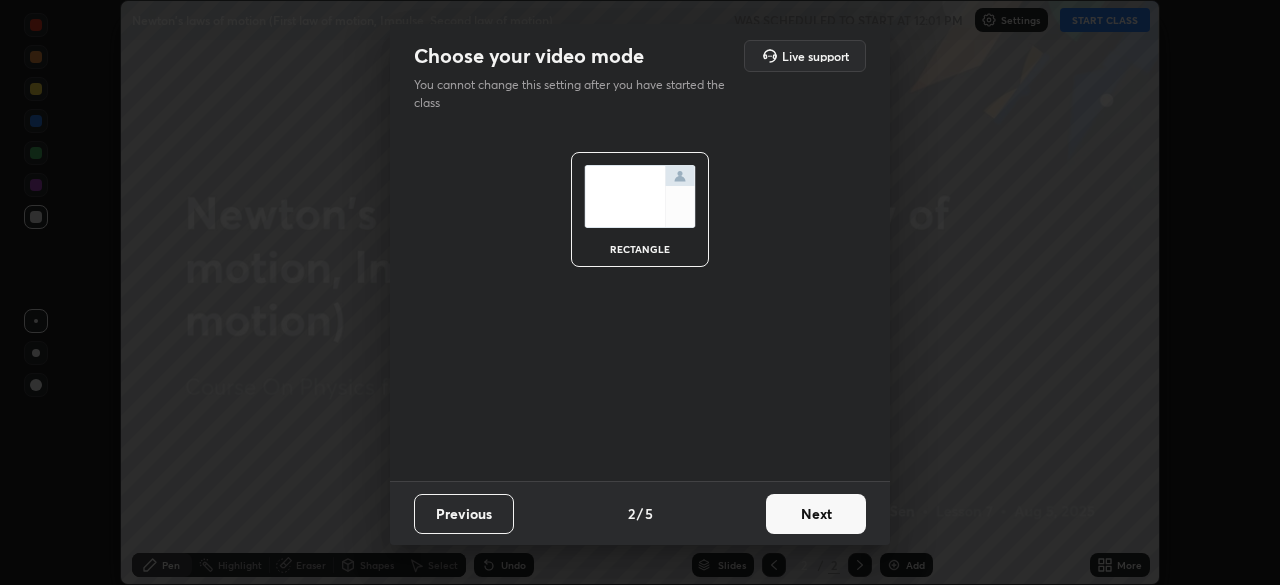click on "Next" at bounding box center [816, 514] 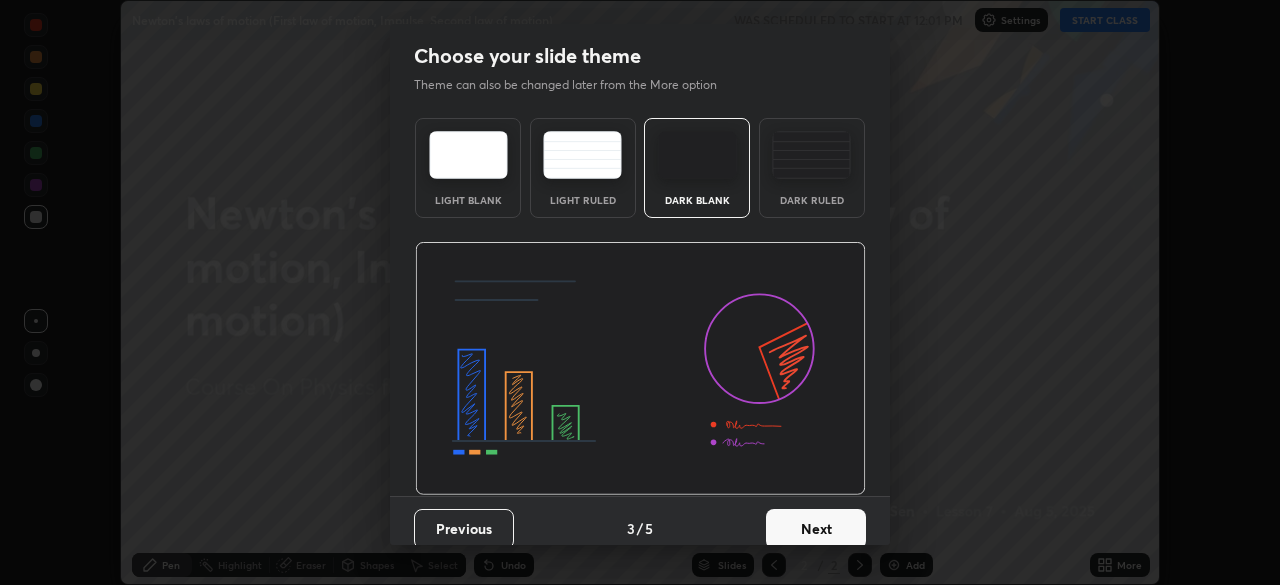 click on "Next" at bounding box center (816, 529) 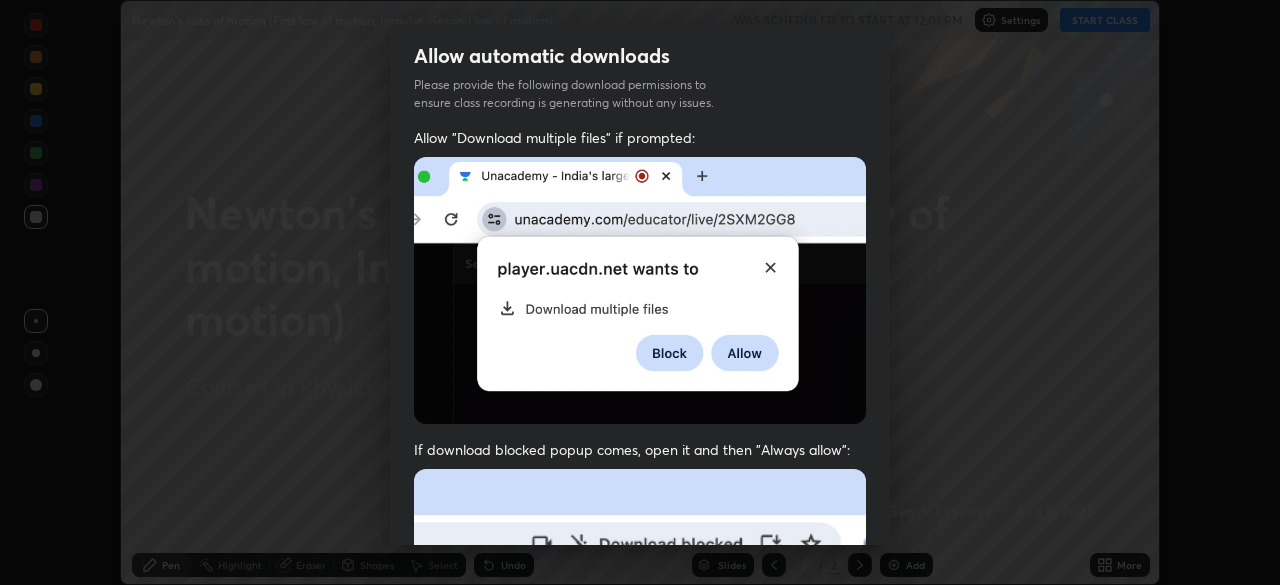 click on "I agree that if I don't provide required permissions, class recording will not be generated" at bounding box center [657, 934] 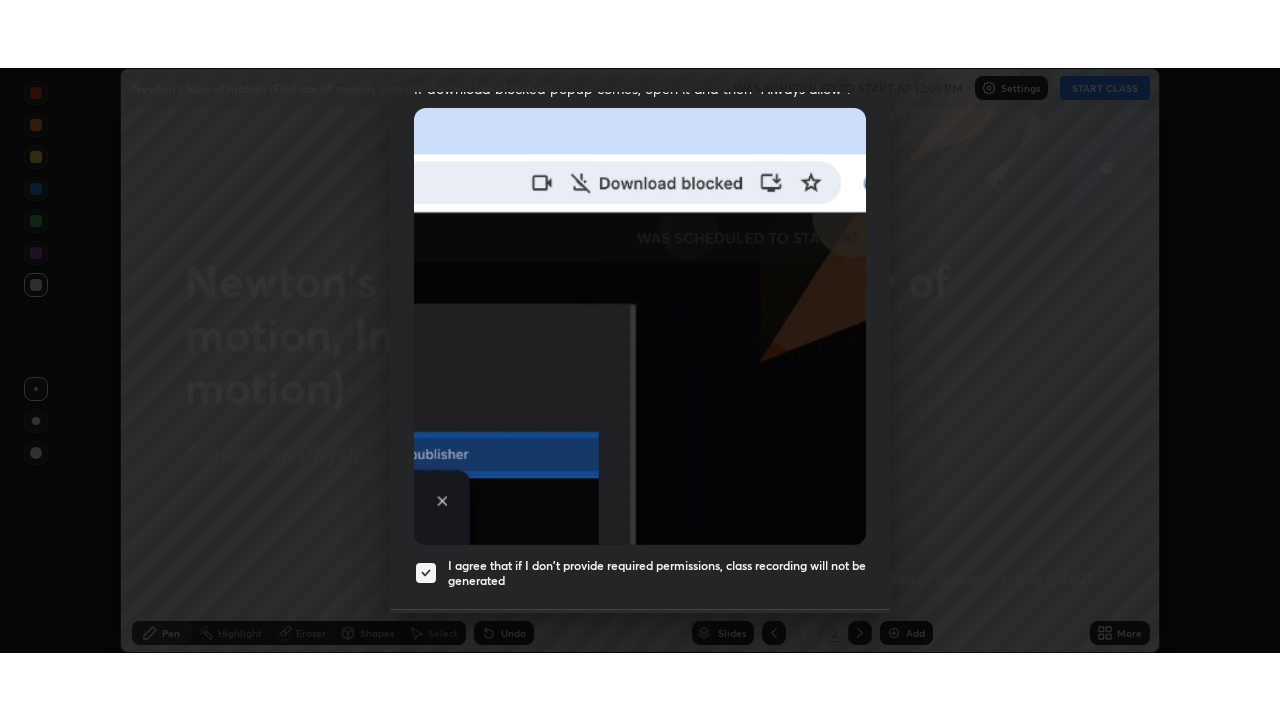 scroll, scrollTop: 479, scrollLeft: 0, axis: vertical 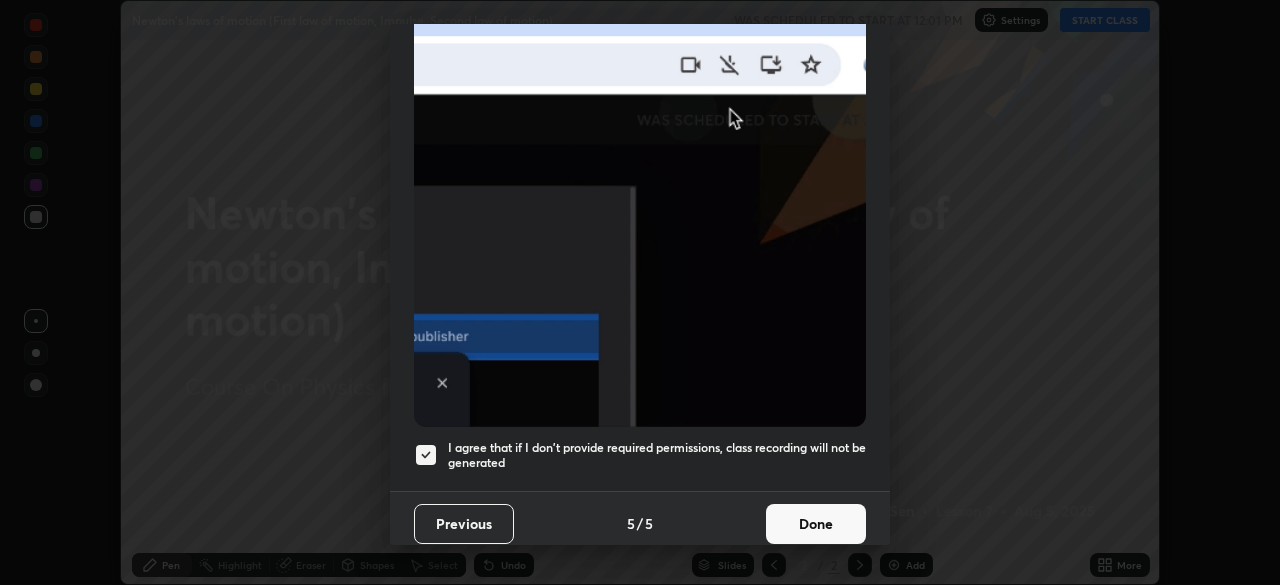 click on "Done" at bounding box center [816, 524] 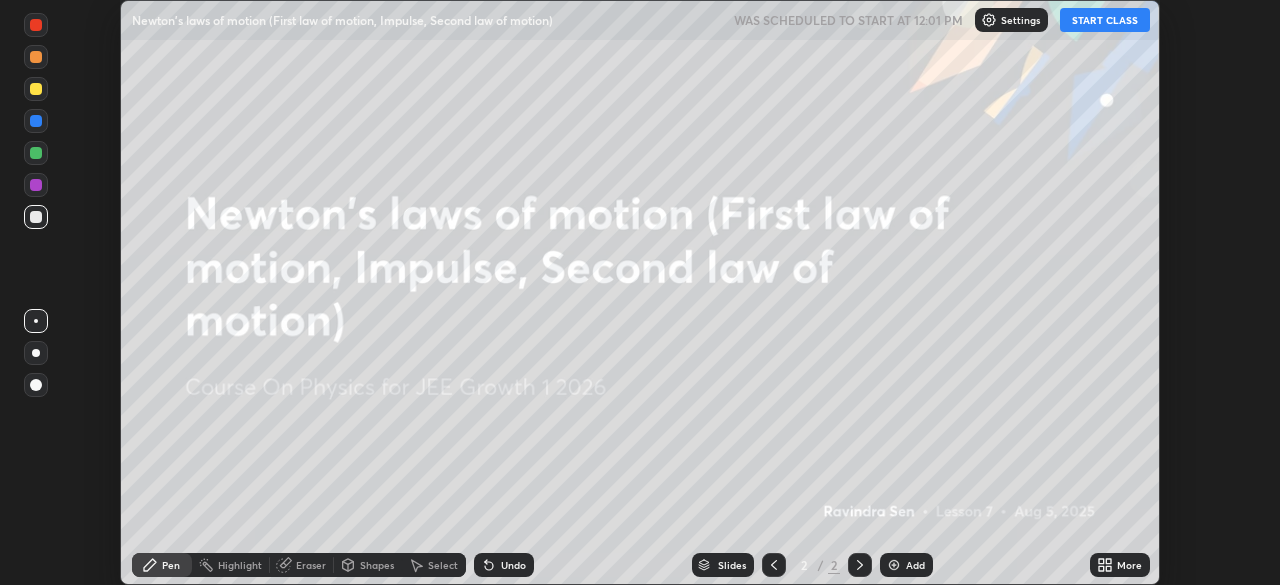 click on "START CLASS" at bounding box center (1105, 20) 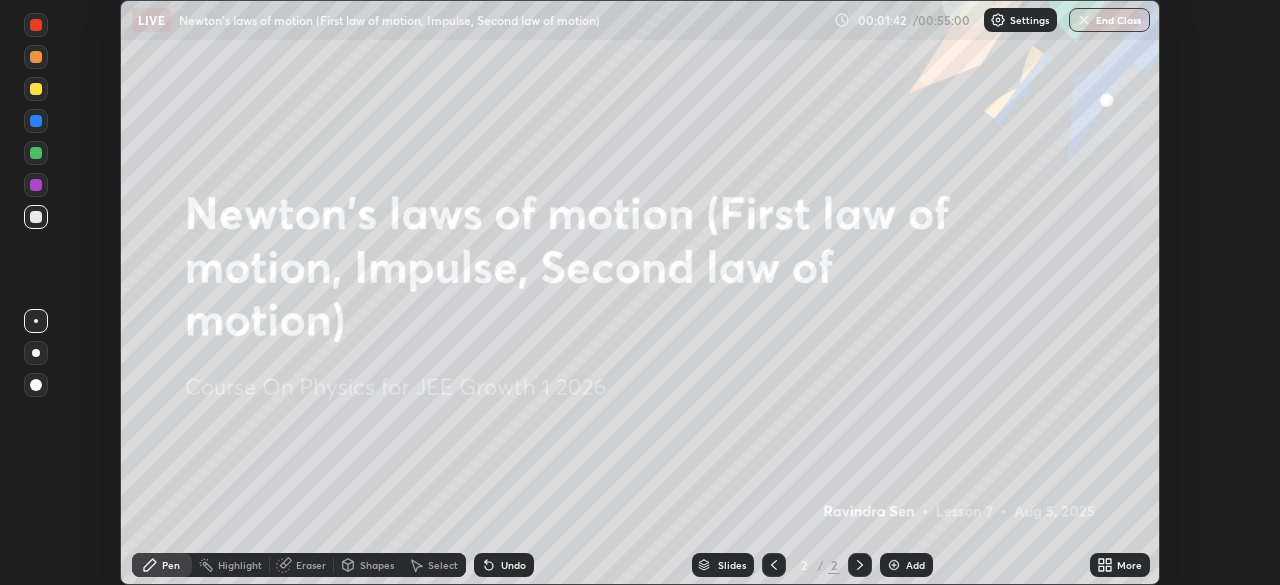 click 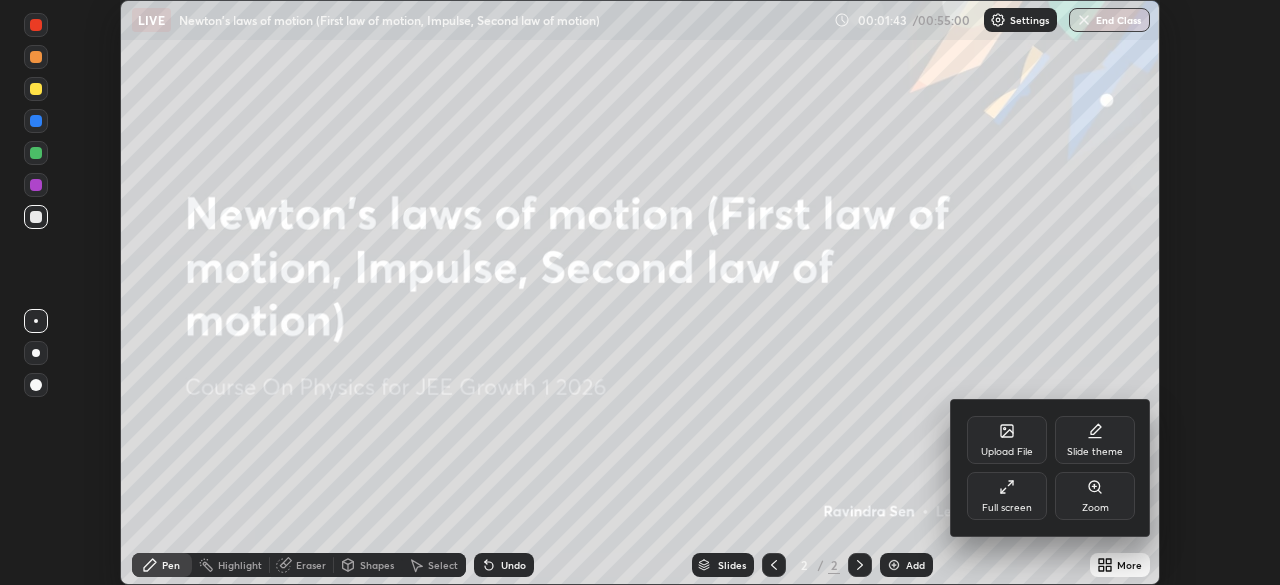 click on "Full screen" at bounding box center (1007, 496) 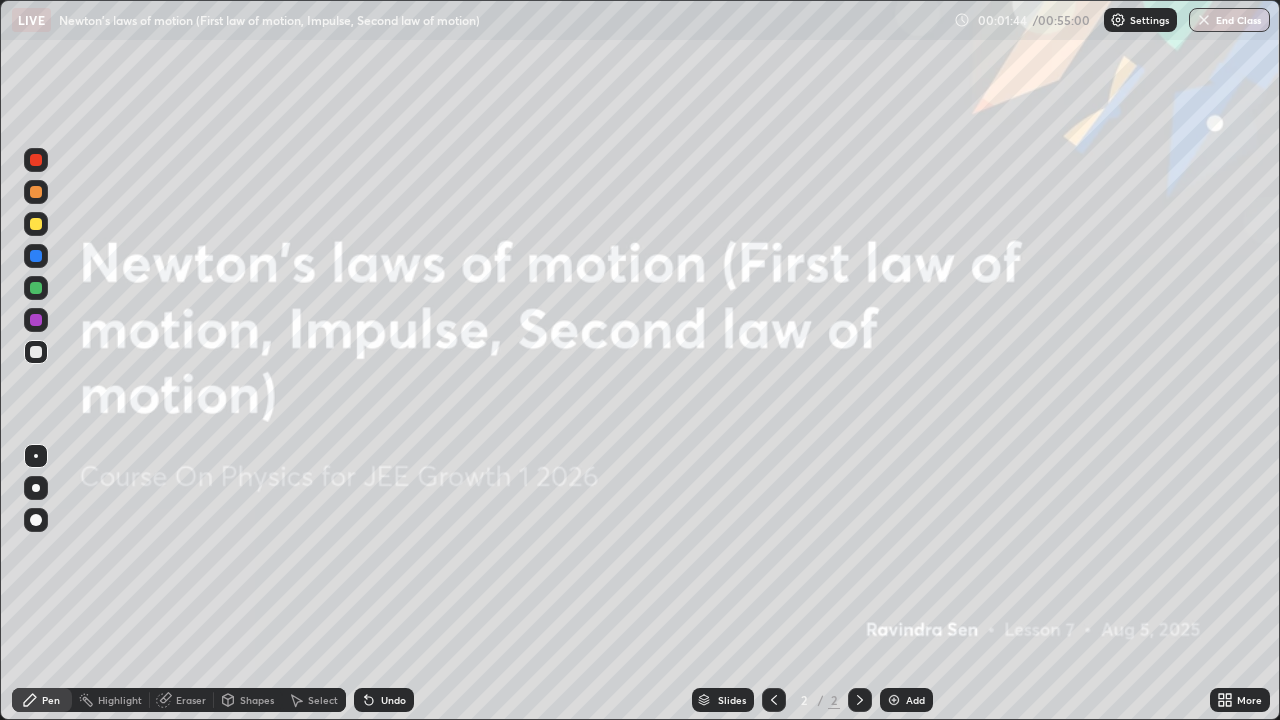 scroll, scrollTop: 99280, scrollLeft: 98720, axis: both 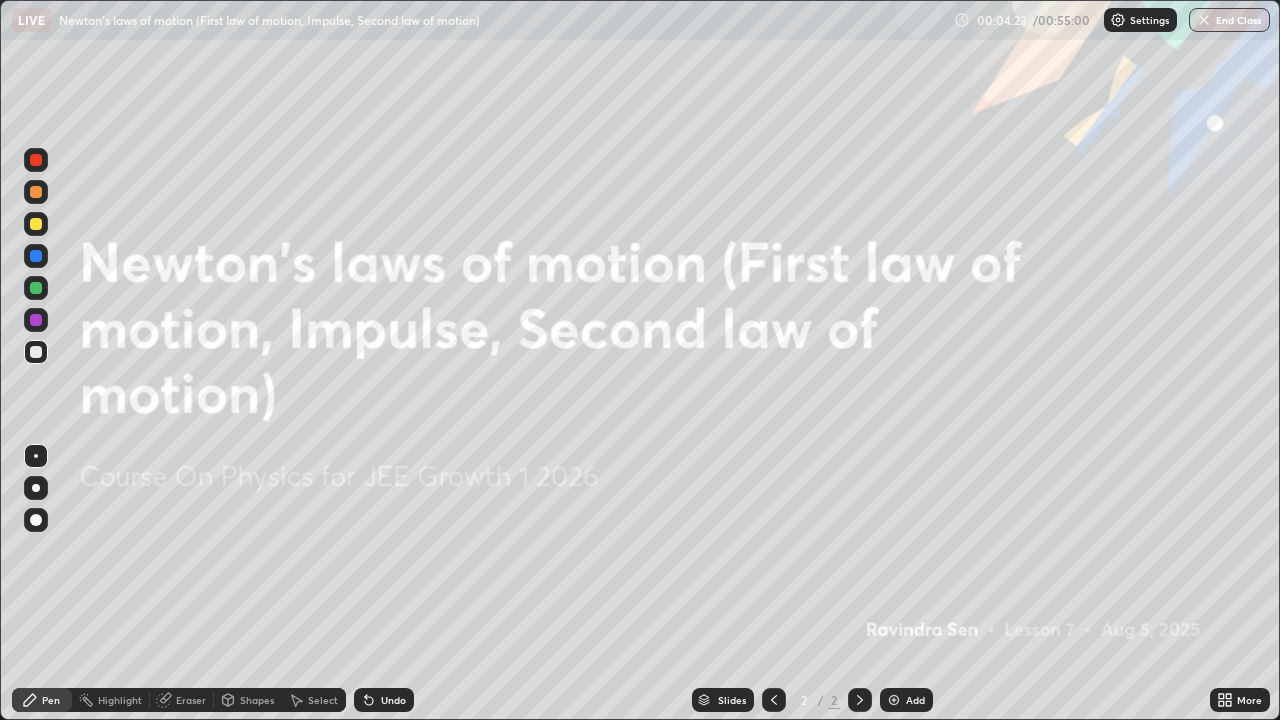 click on "Add" at bounding box center (906, 700) 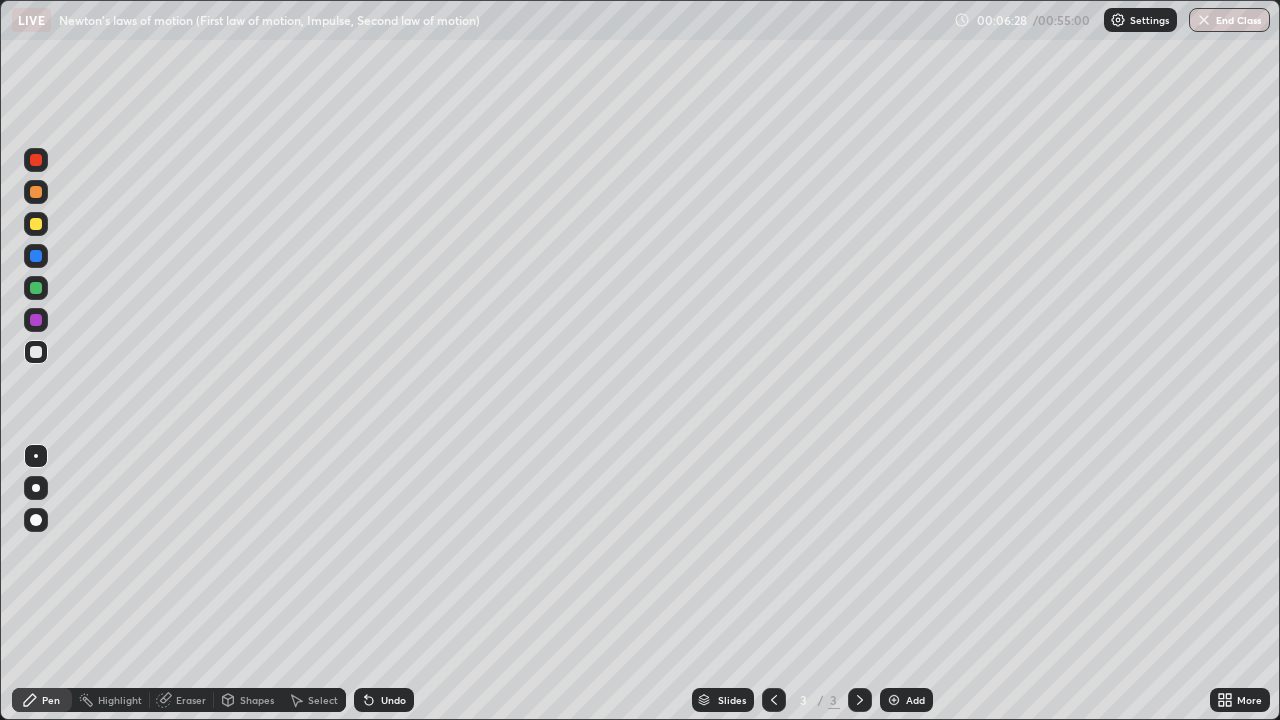 click 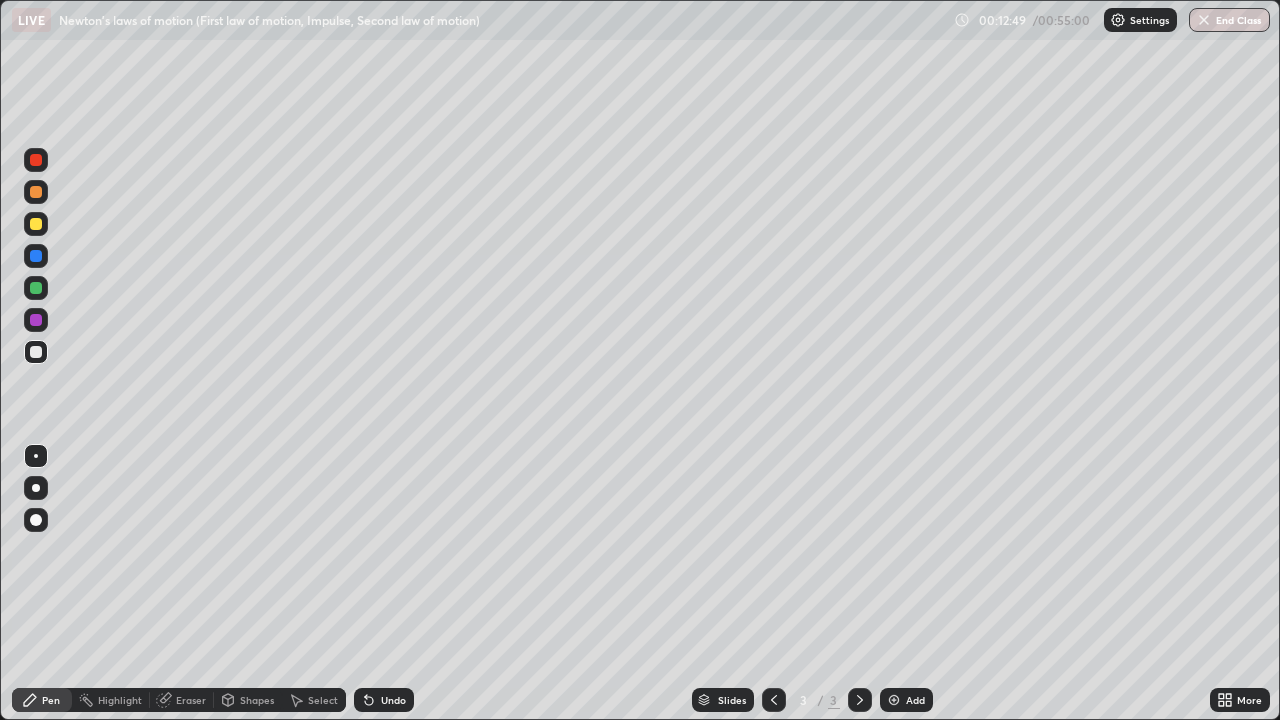 click at bounding box center [894, 700] 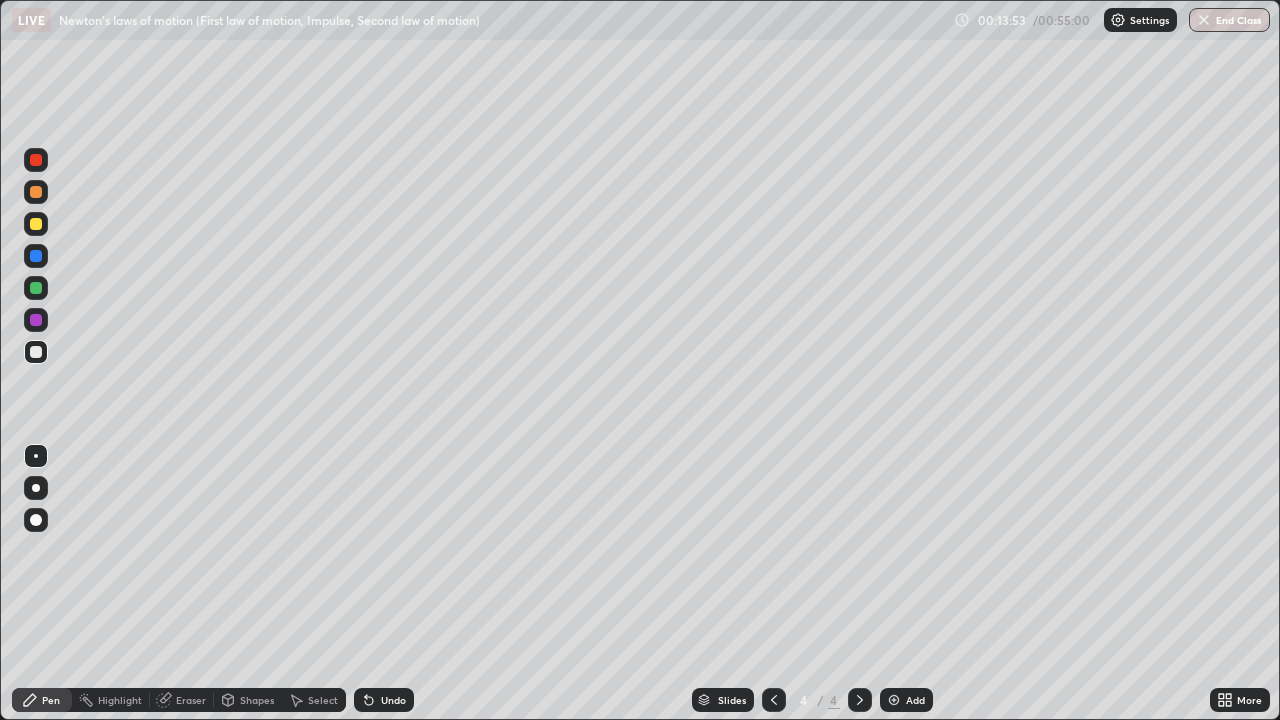 click 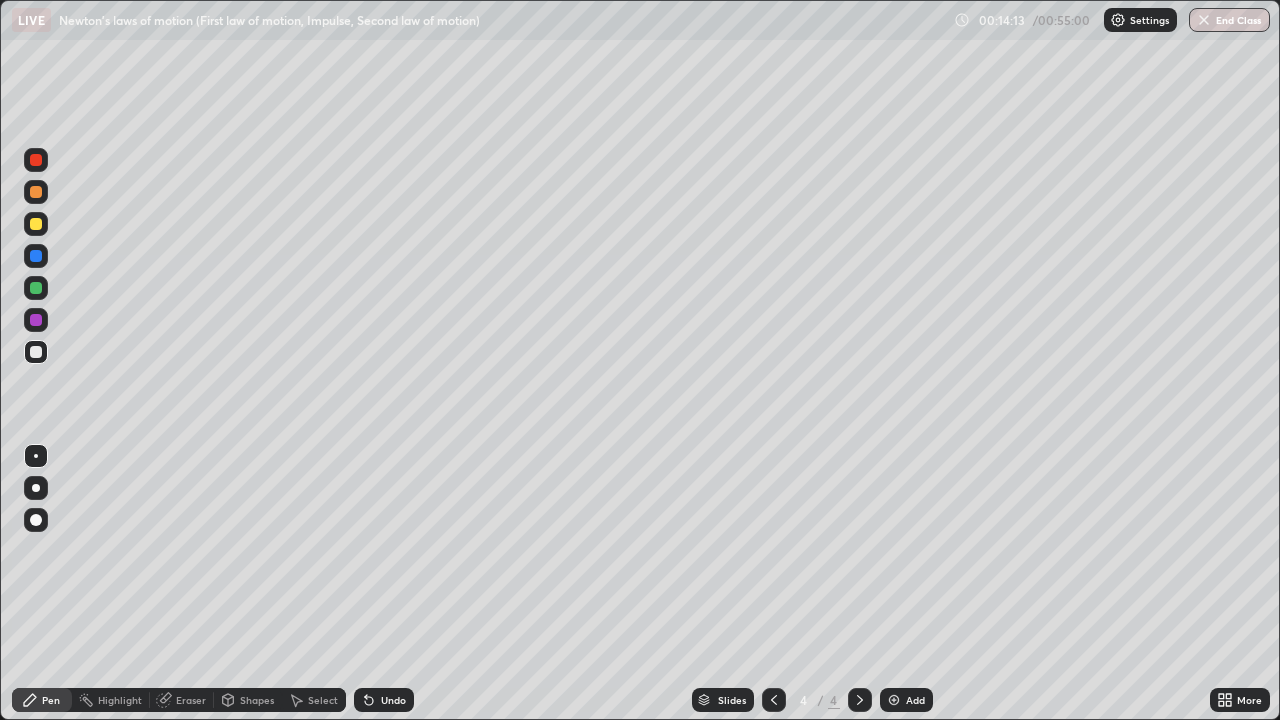 click on "Undo" at bounding box center (393, 700) 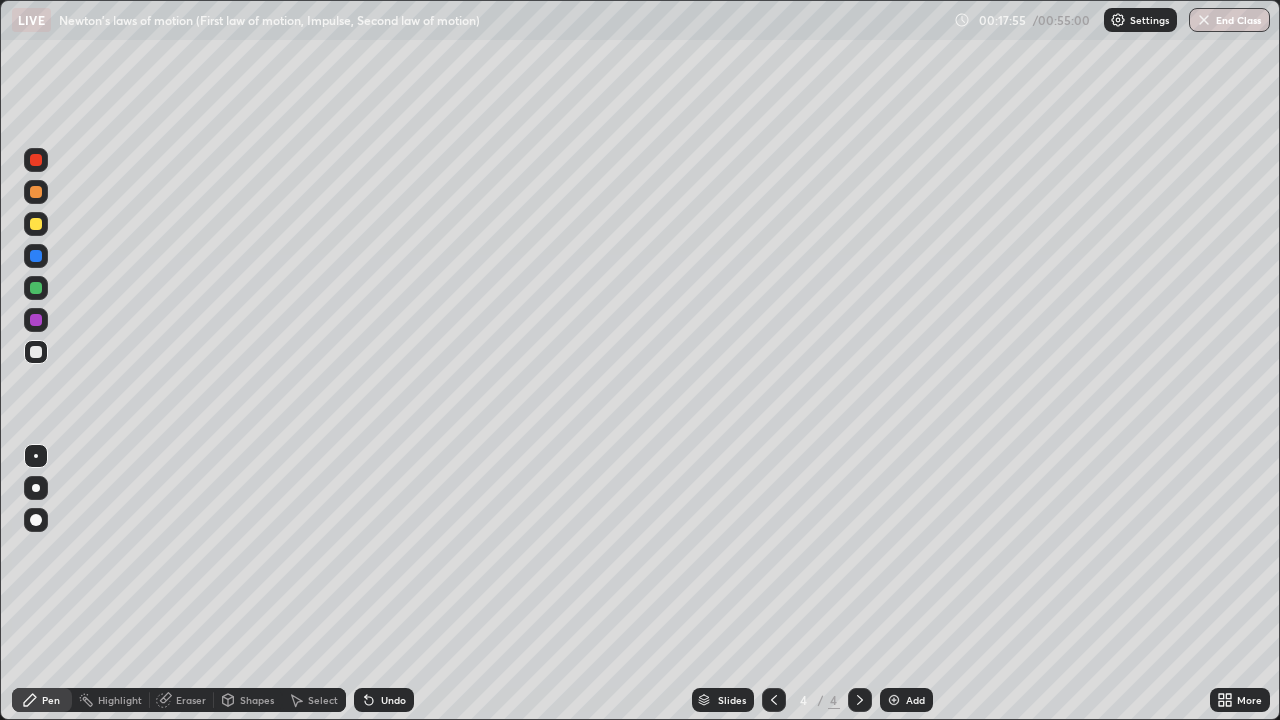 click on "Add" at bounding box center [906, 700] 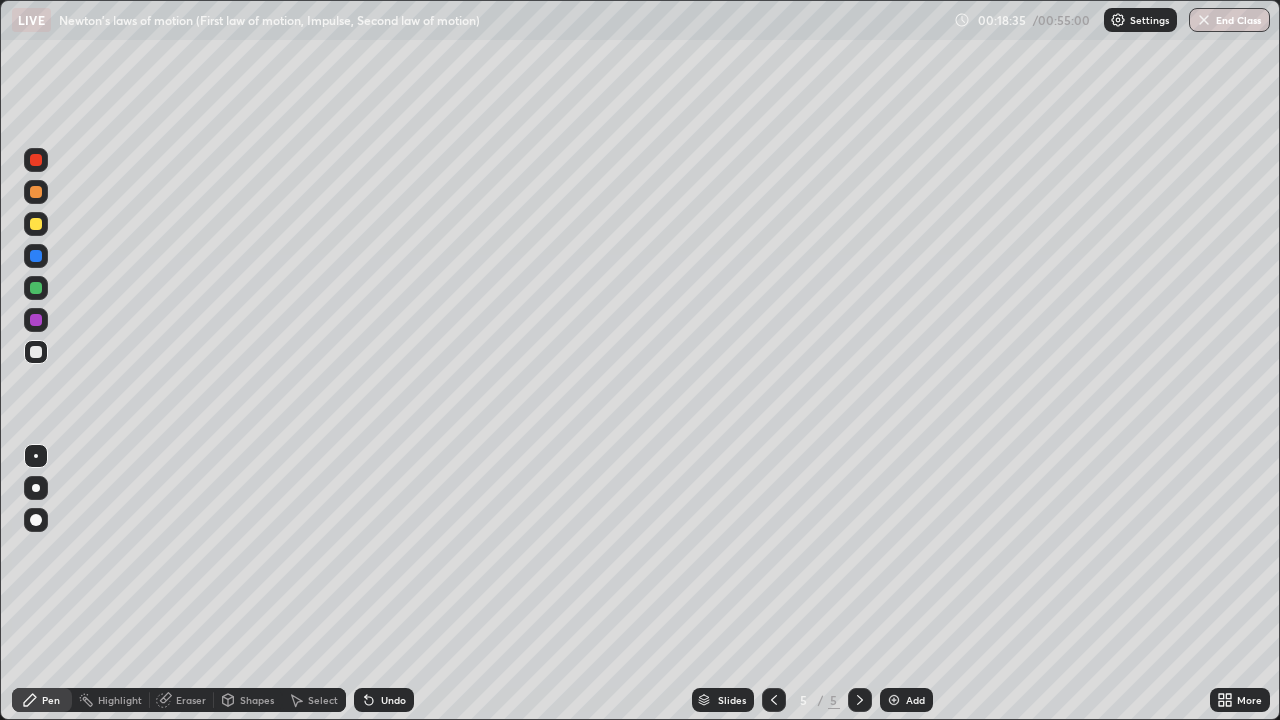 click on "Undo" at bounding box center (384, 700) 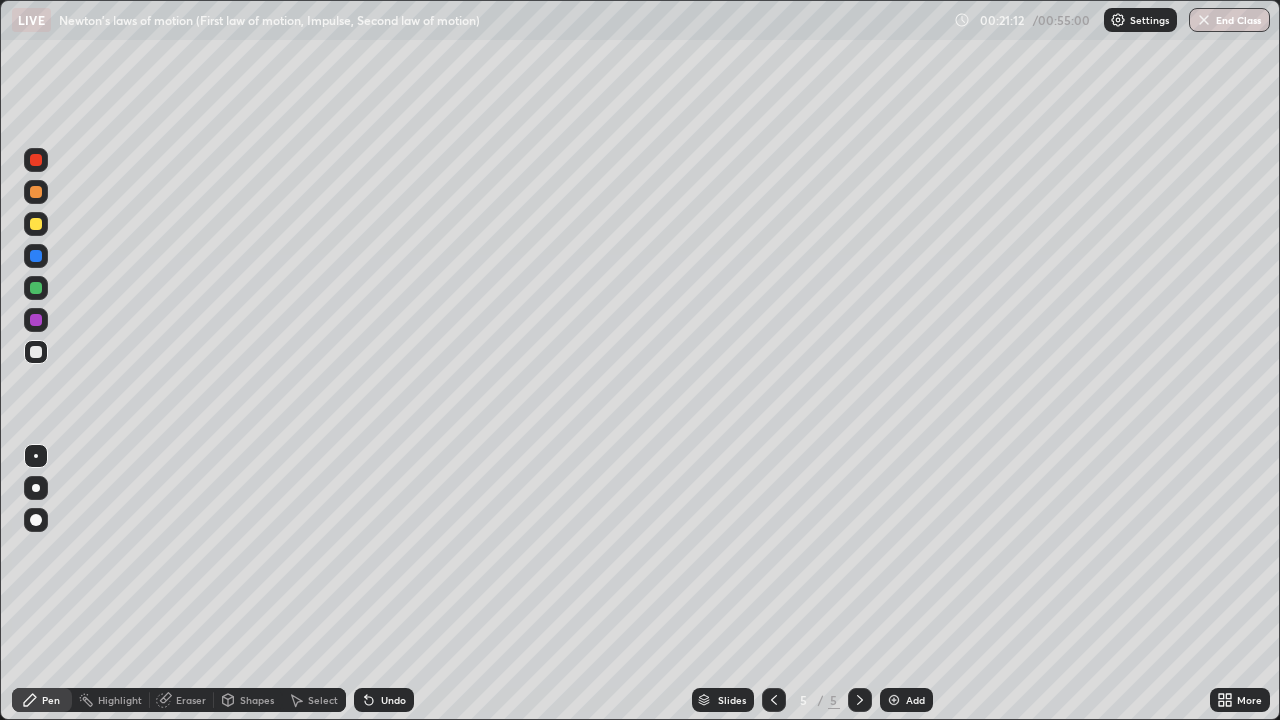 click at bounding box center [894, 700] 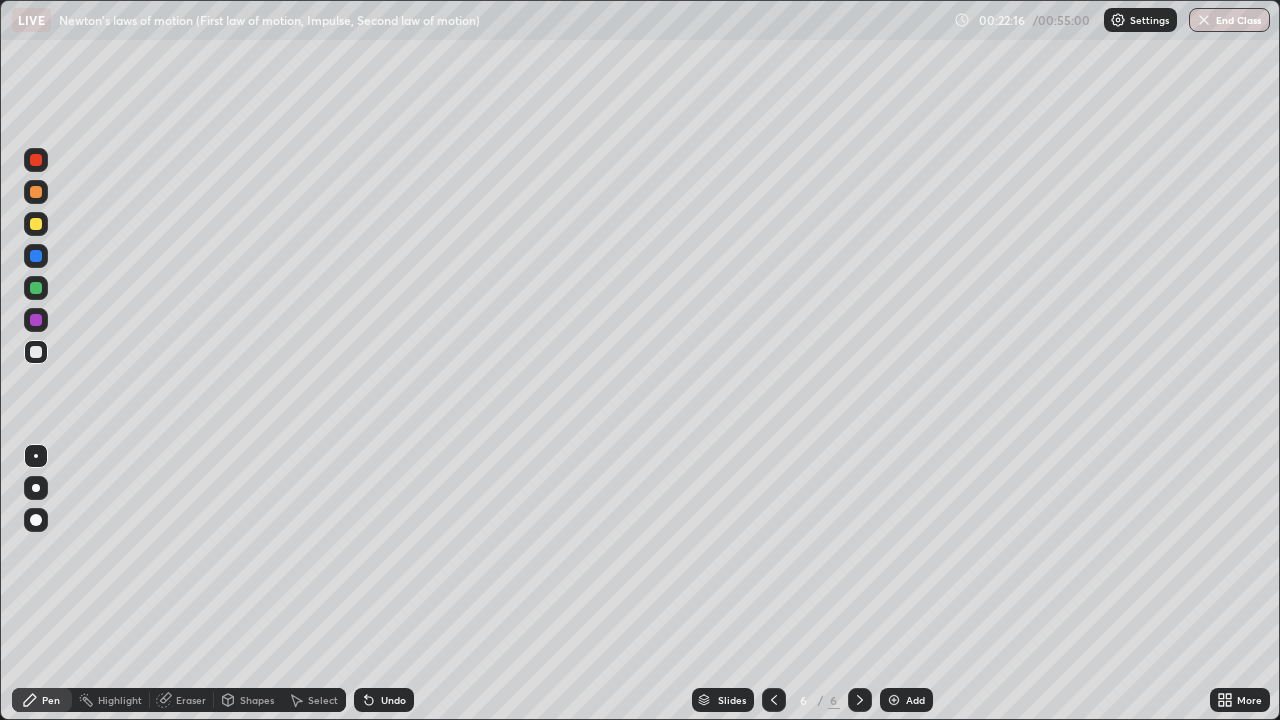 click on "Undo" at bounding box center [393, 700] 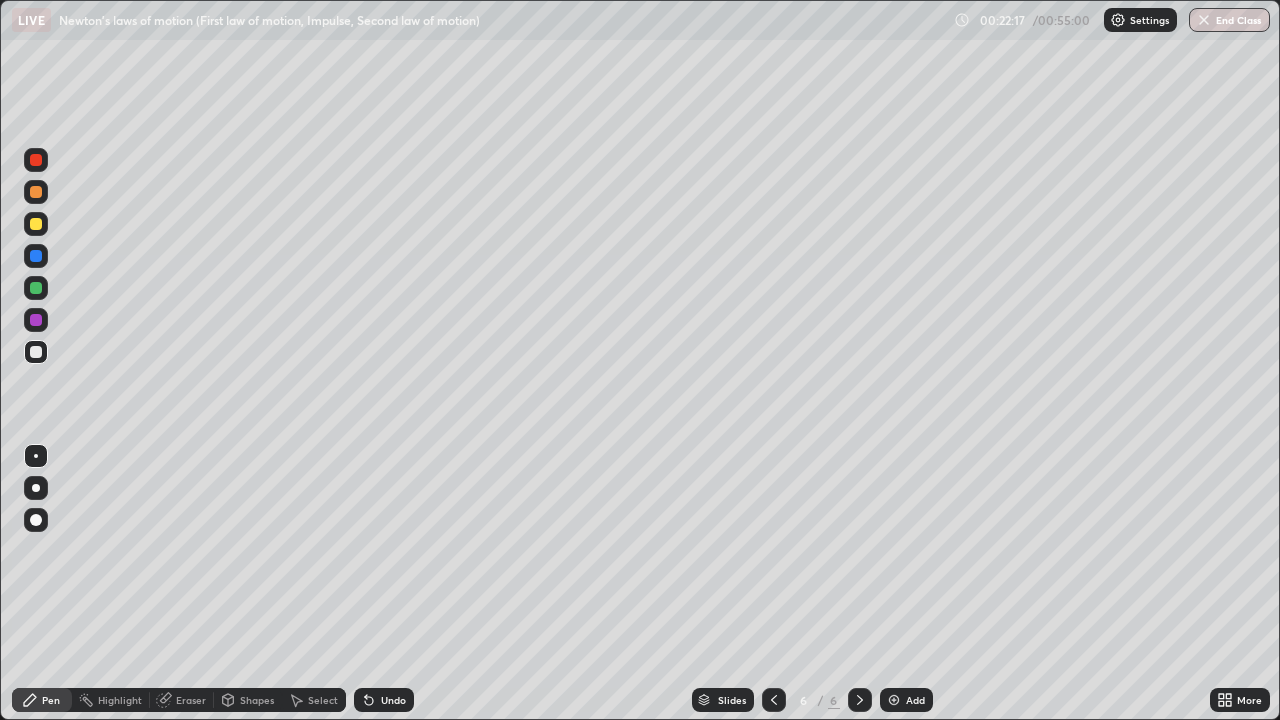 click on "Undo" at bounding box center (393, 700) 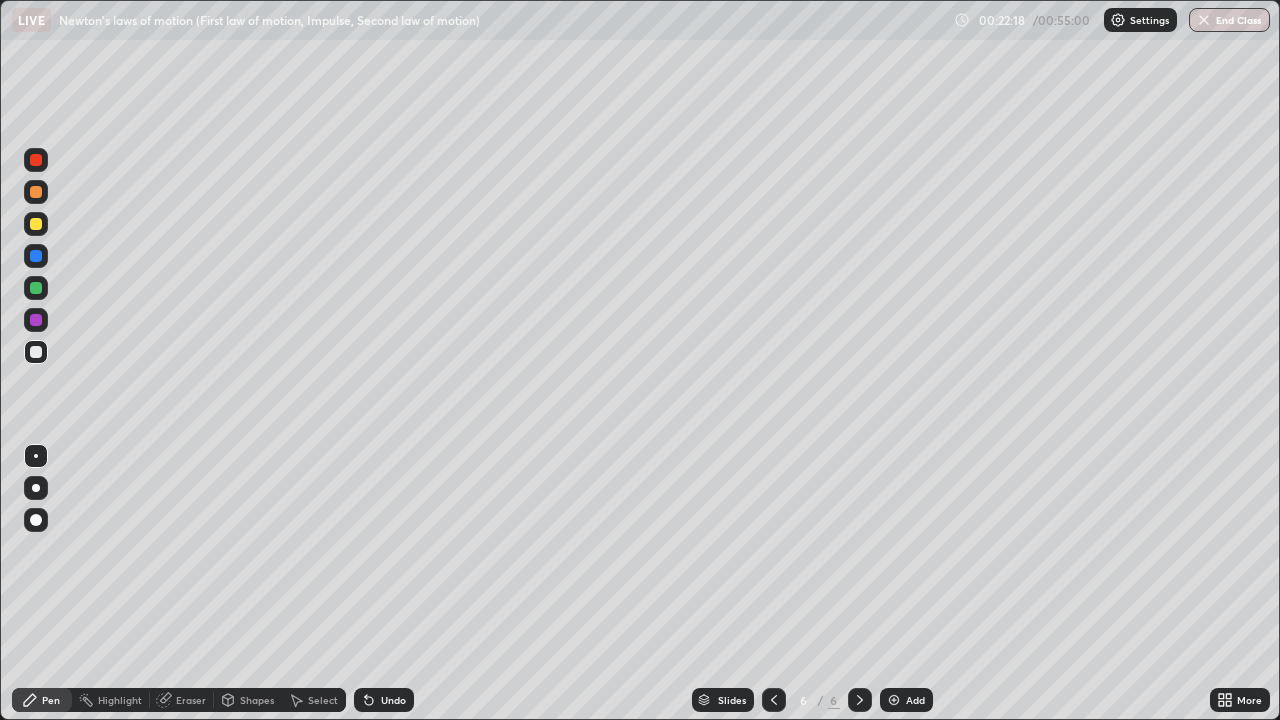 click on "Undo" at bounding box center (393, 700) 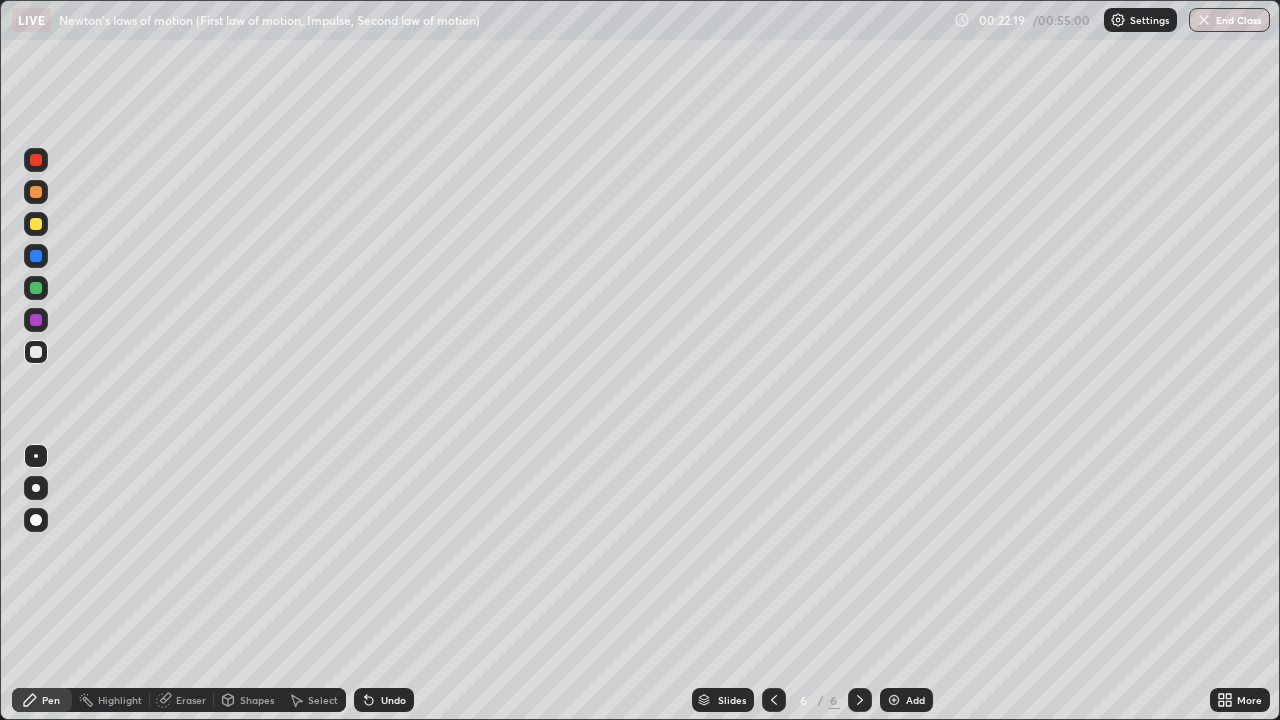 click on "Undo" at bounding box center [393, 700] 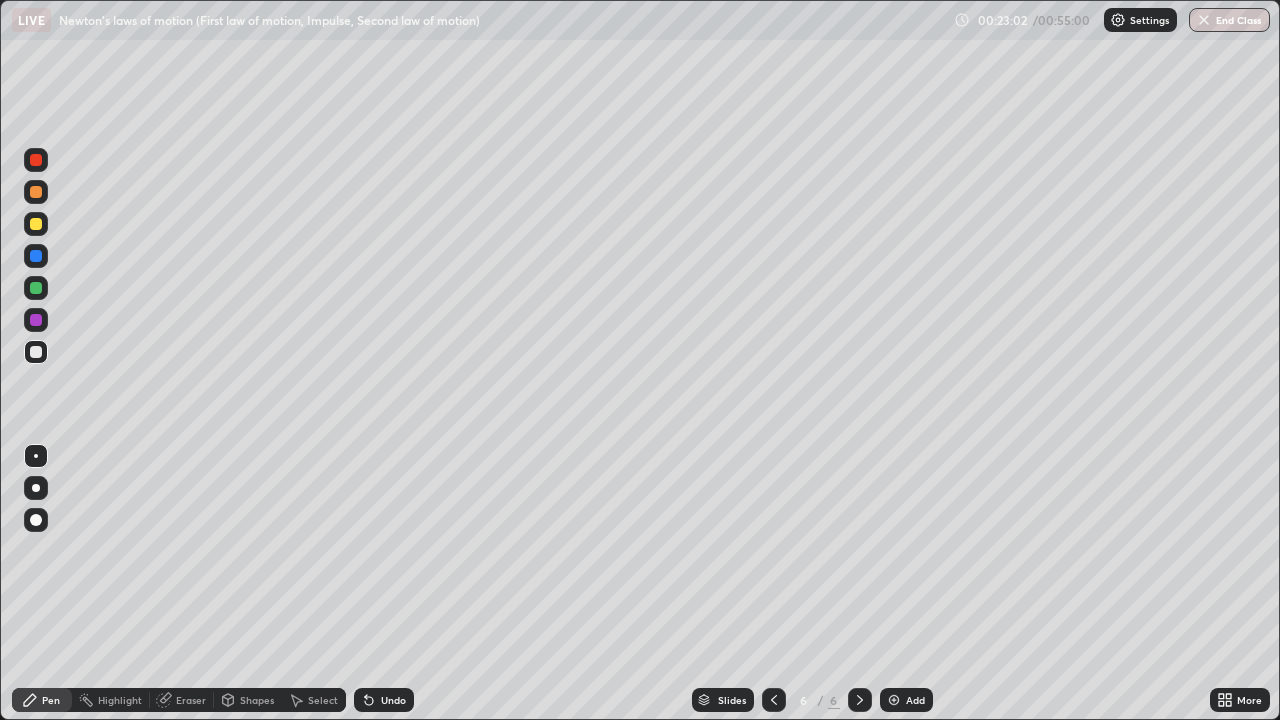 click on "Eraser" at bounding box center (191, 700) 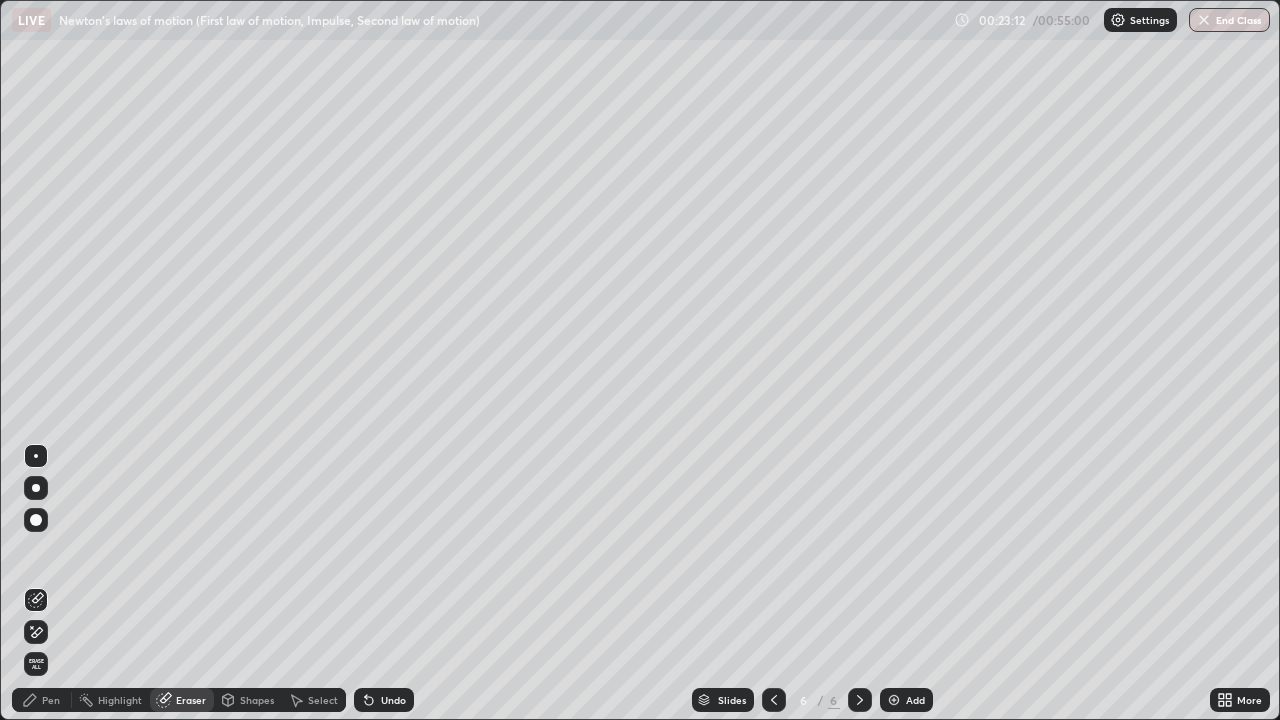click on "Pen" at bounding box center [51, 700] 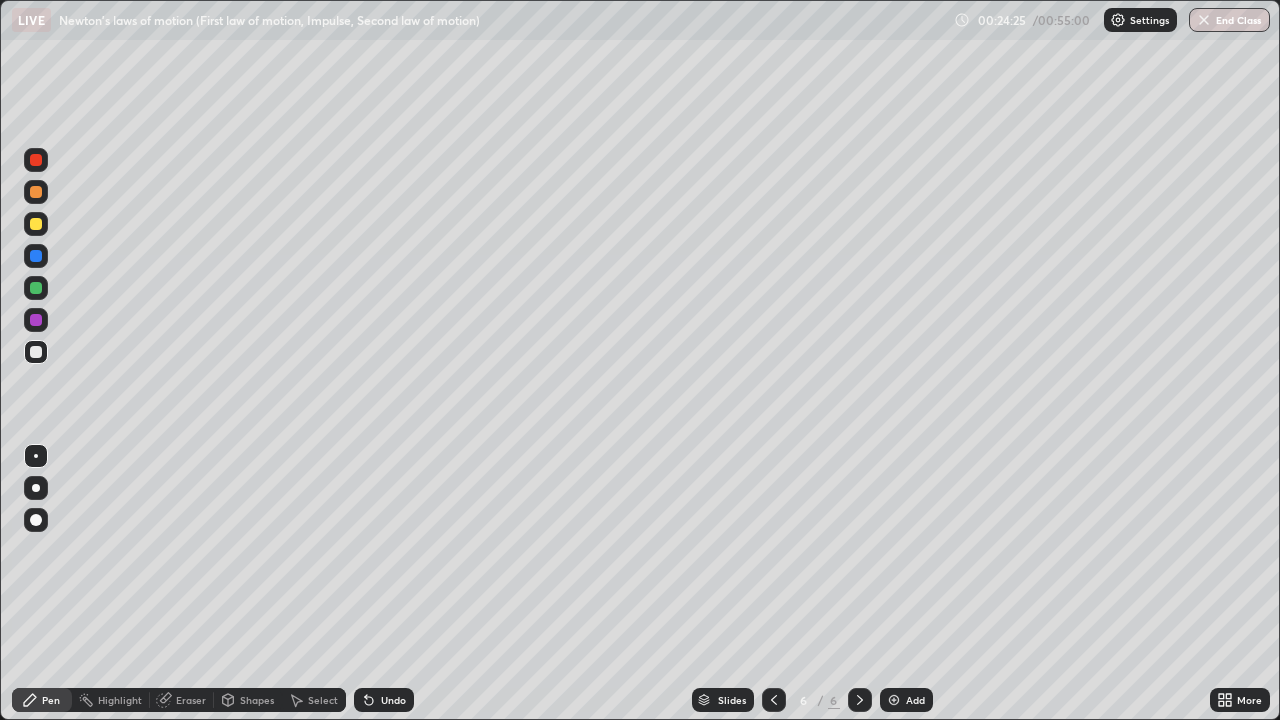 click on "Eraser" at bounding box center [191, 700] 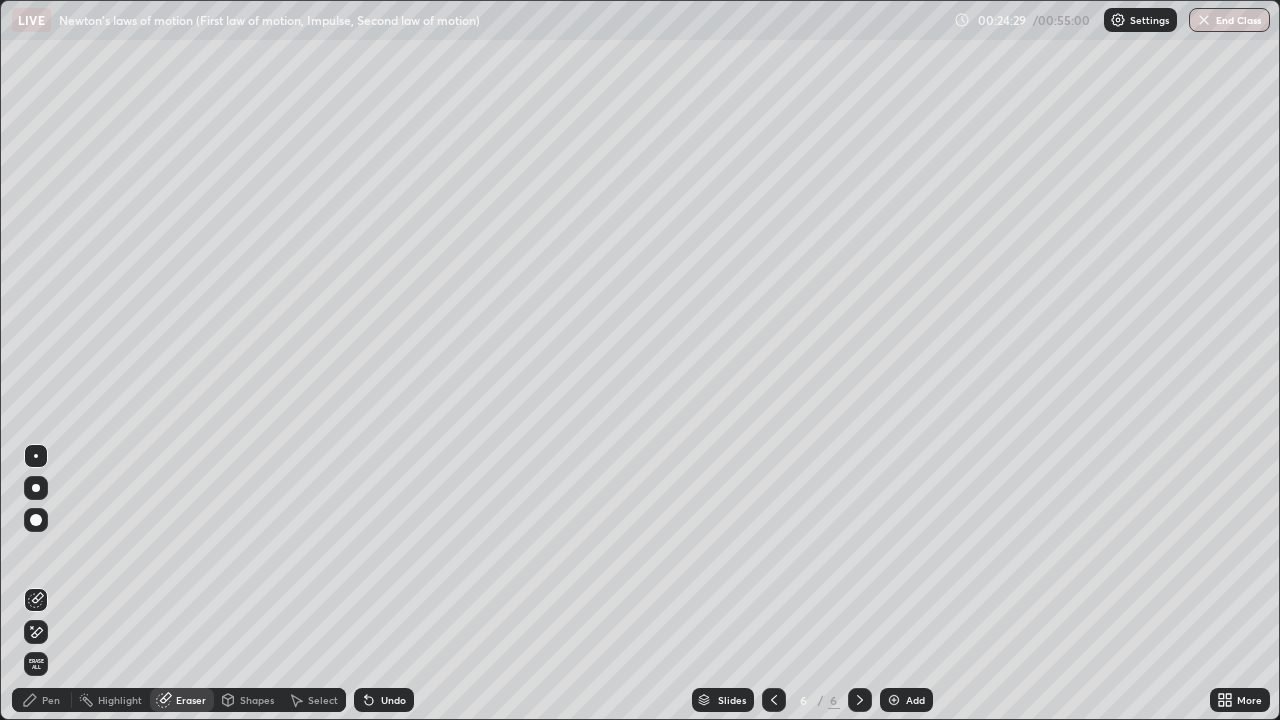 click on "Pen" at bounding box center [51, 700] 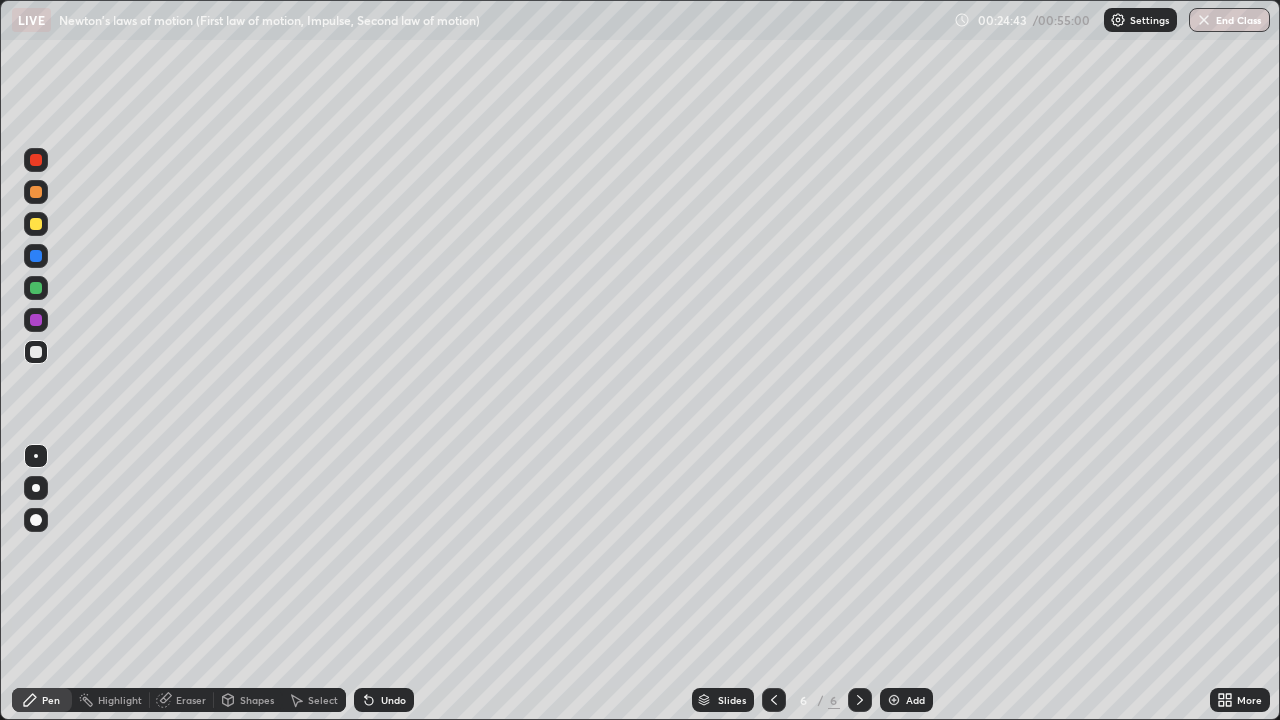 click on "Eraser" at bounding box center [191, 700] 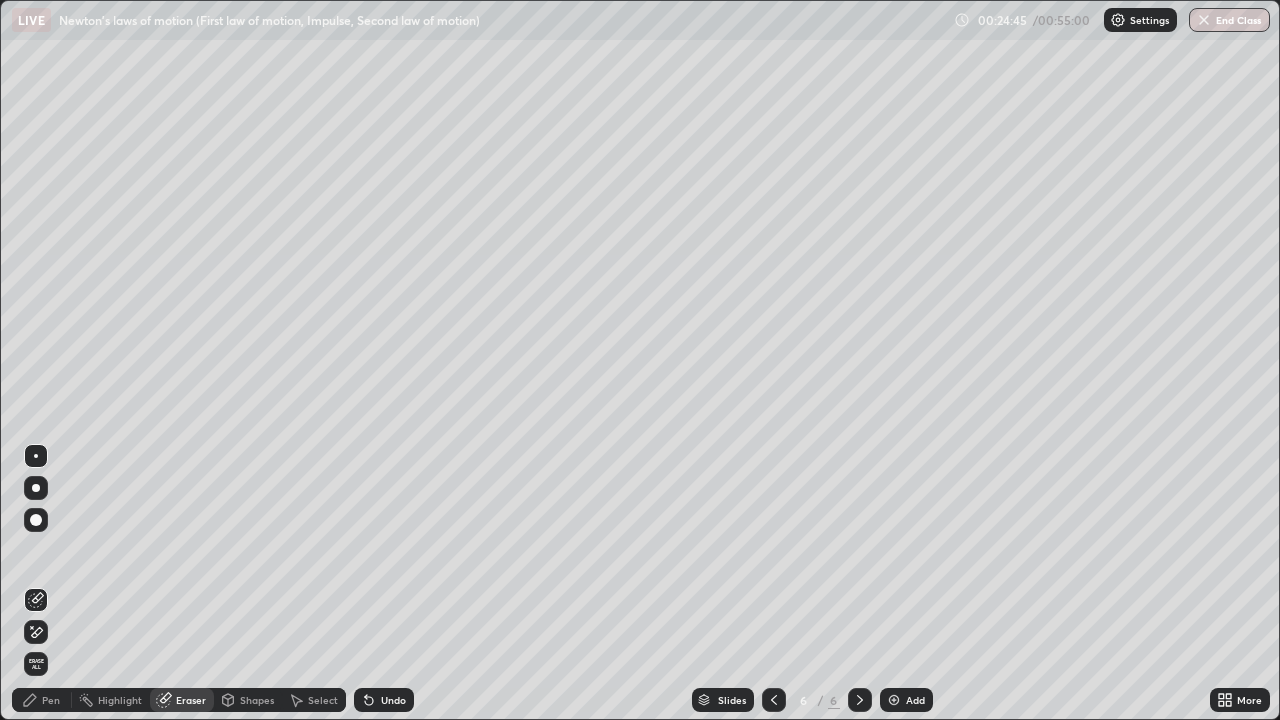 click on "Pen" at bounding box center (51, 700) 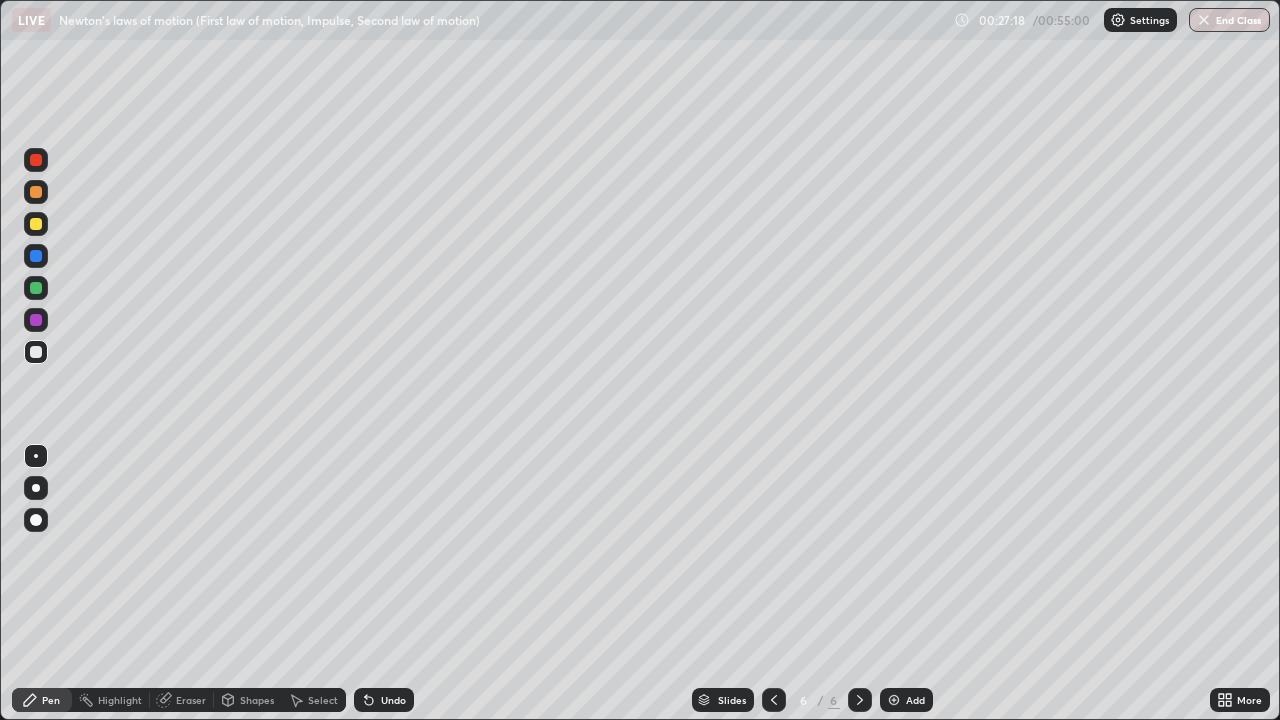 click on "Eraser" at bounding box center (191, 700) 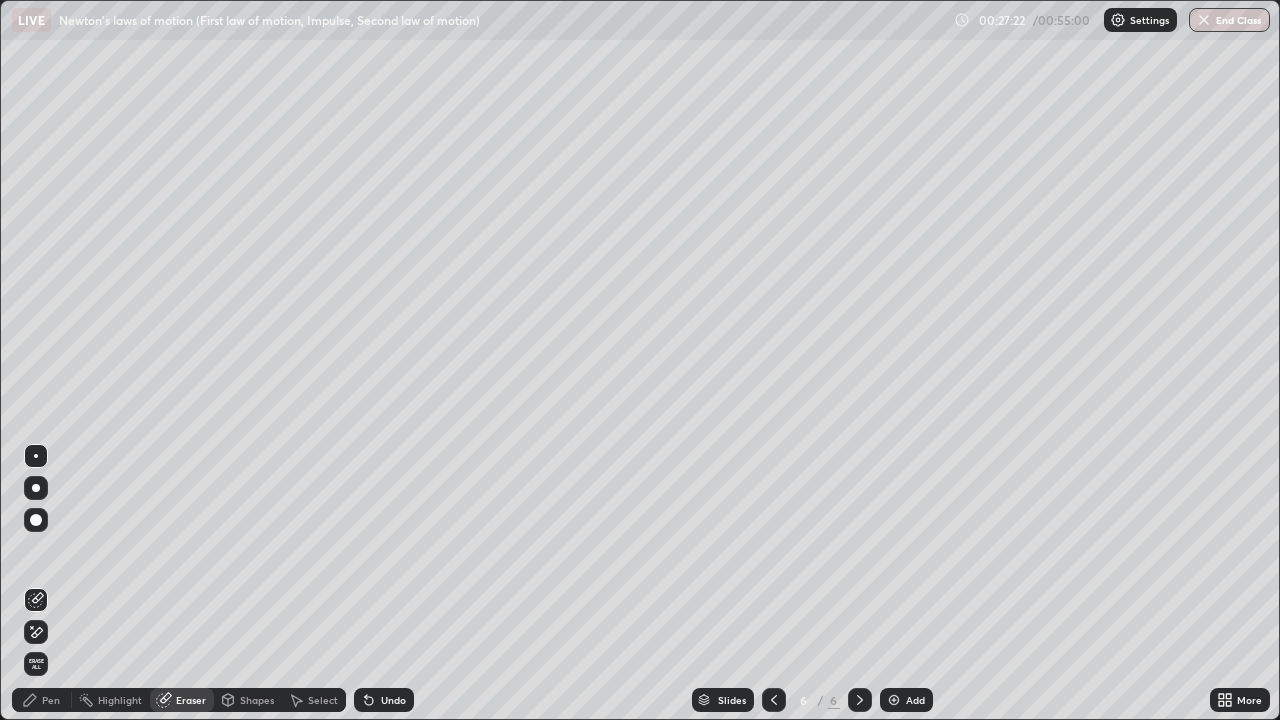 click on "Pen" at bounding box center [51, 700] 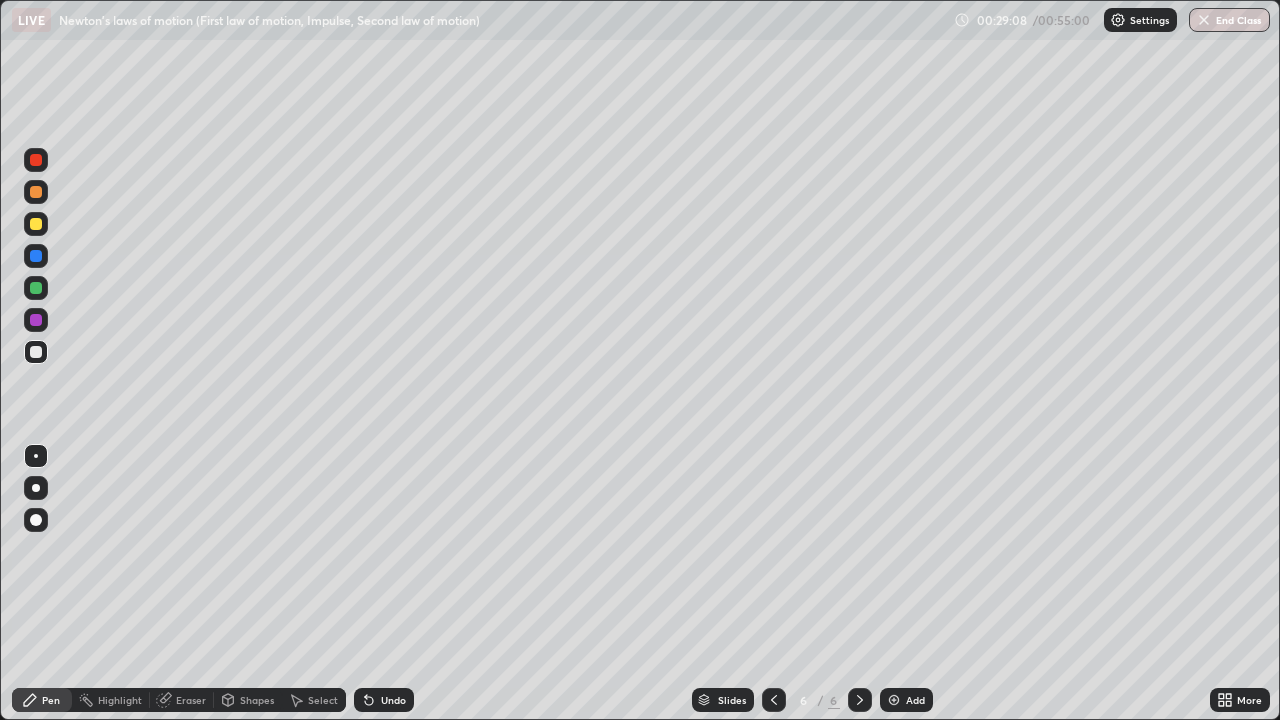 click on "Undo" at bounding box center [393, 700] 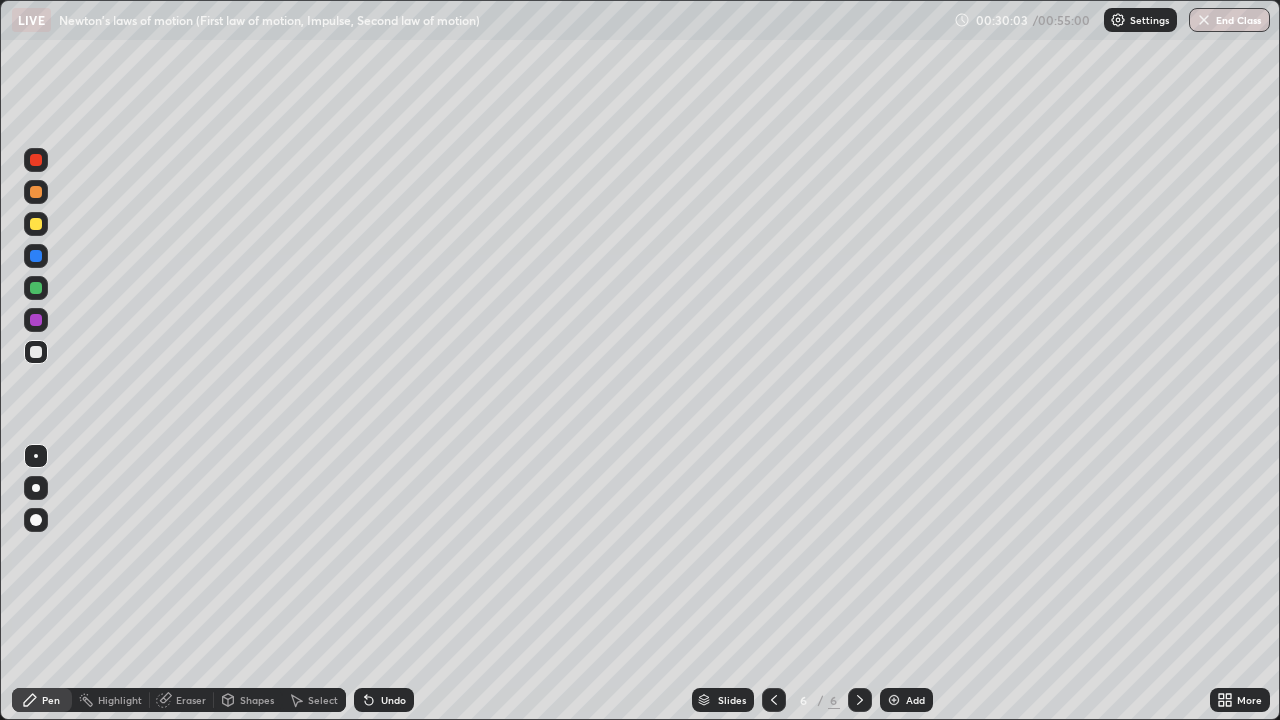 click at bounding box center (894, 700) 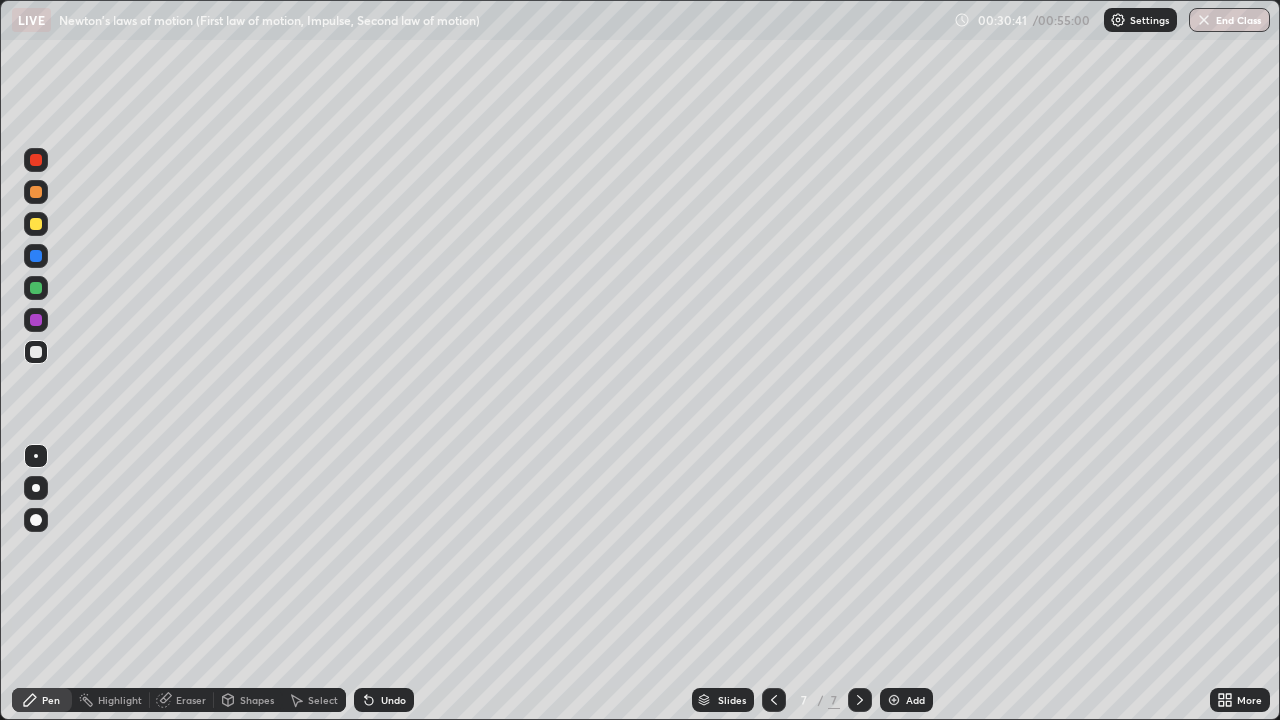 click on "Undo" at bounding box center [384, 700] 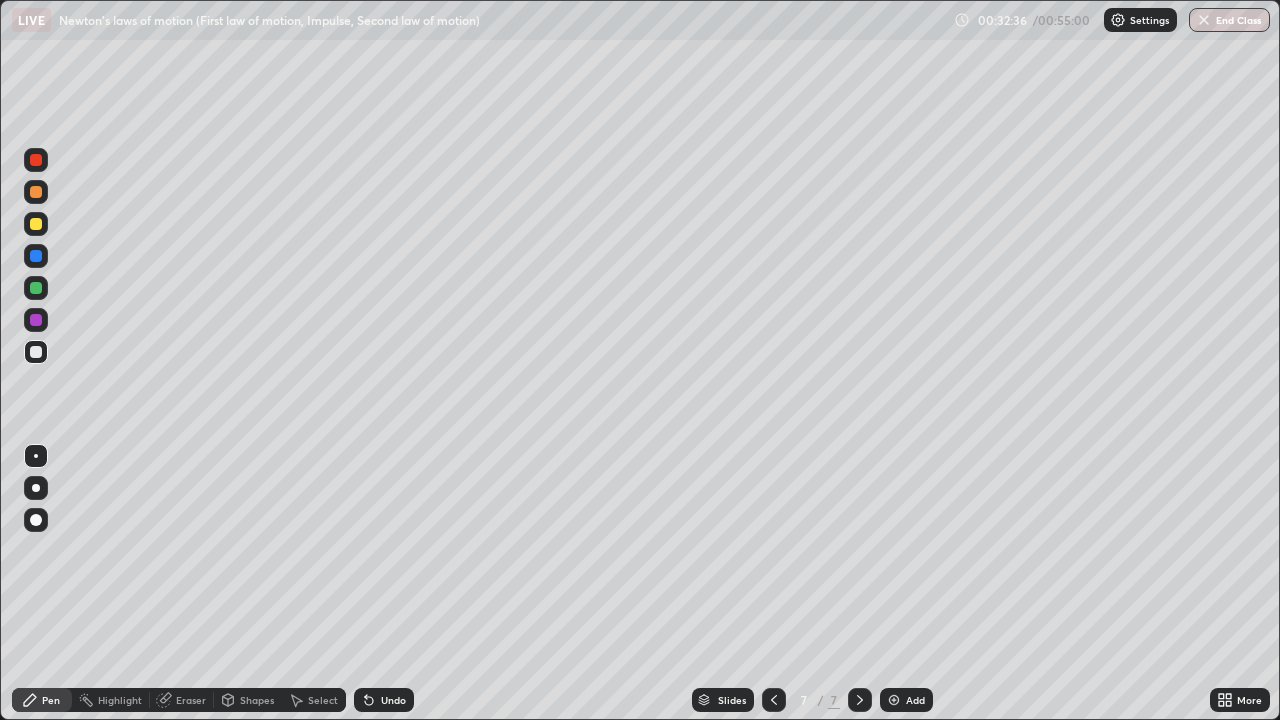 click on "End Class" at bounding box center [1229, 20] 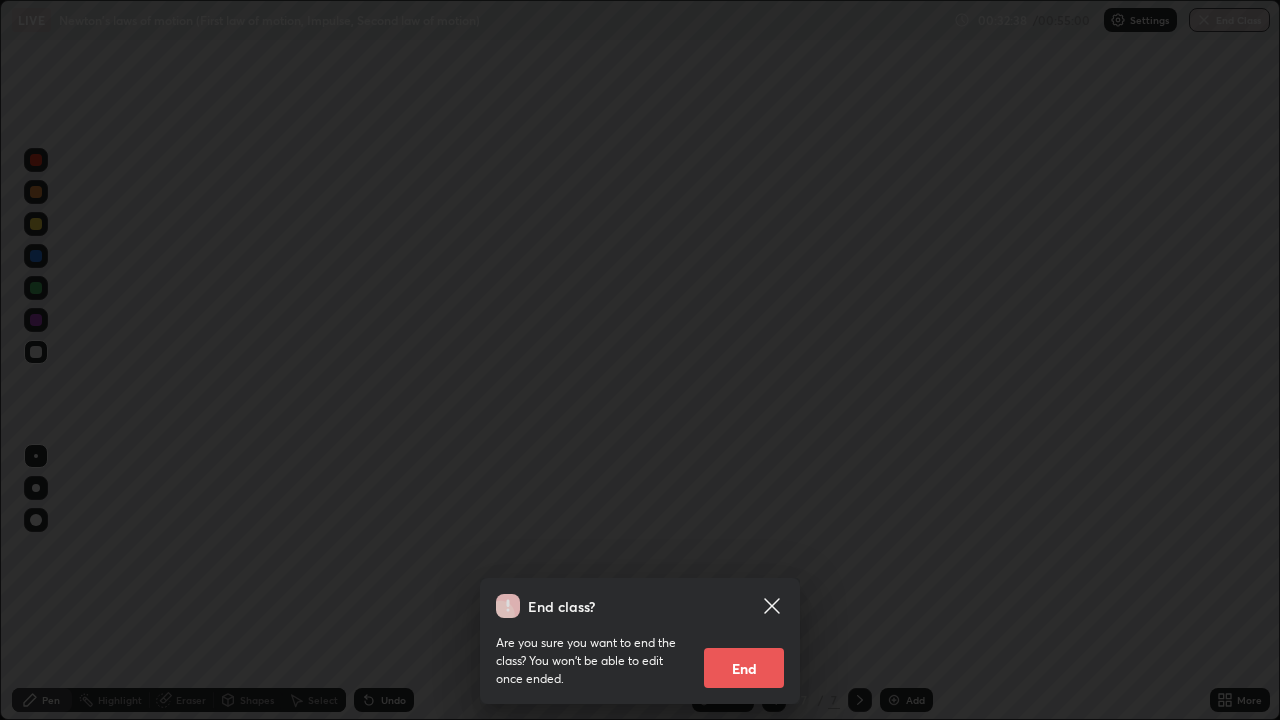 click on "End" at bounding box center [744, 668] 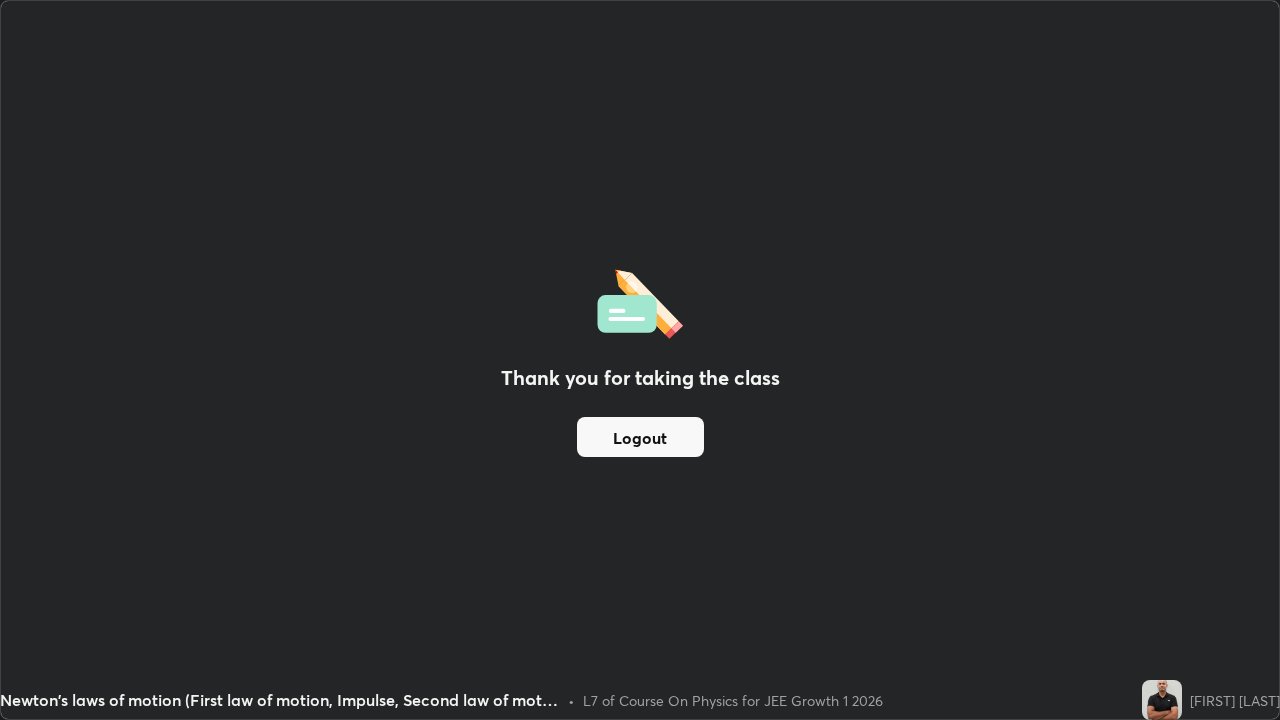 click on "Thank you for taking the class Logout" at bounding box center [640, 360] 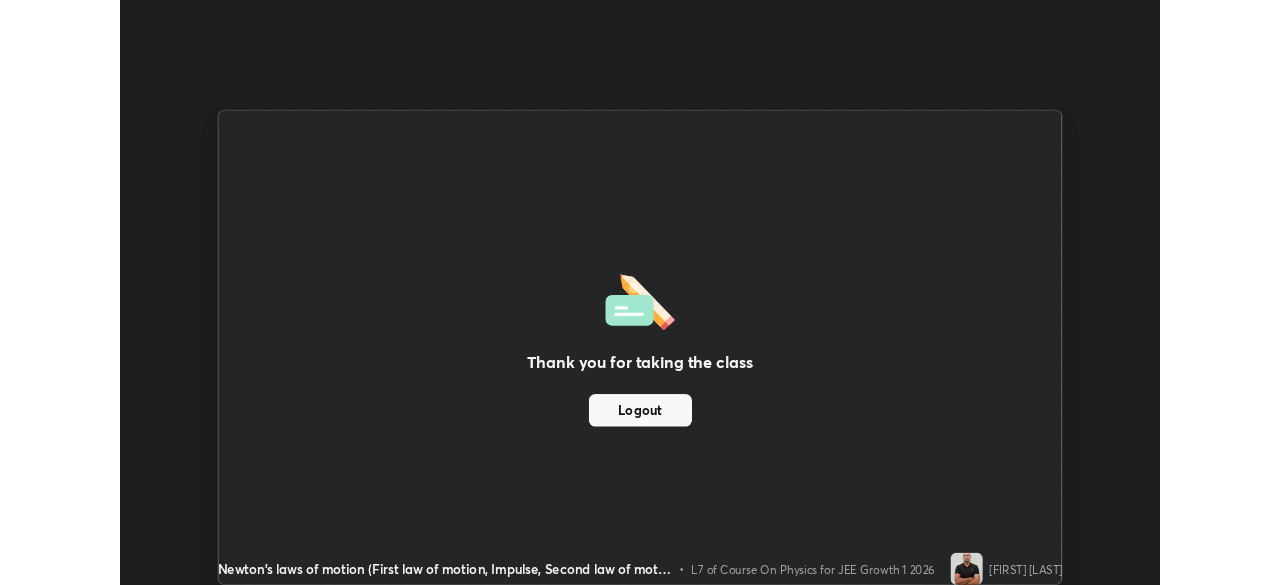 scroll, scrollTop: 585, scrollLeft: 1280, axis: both 